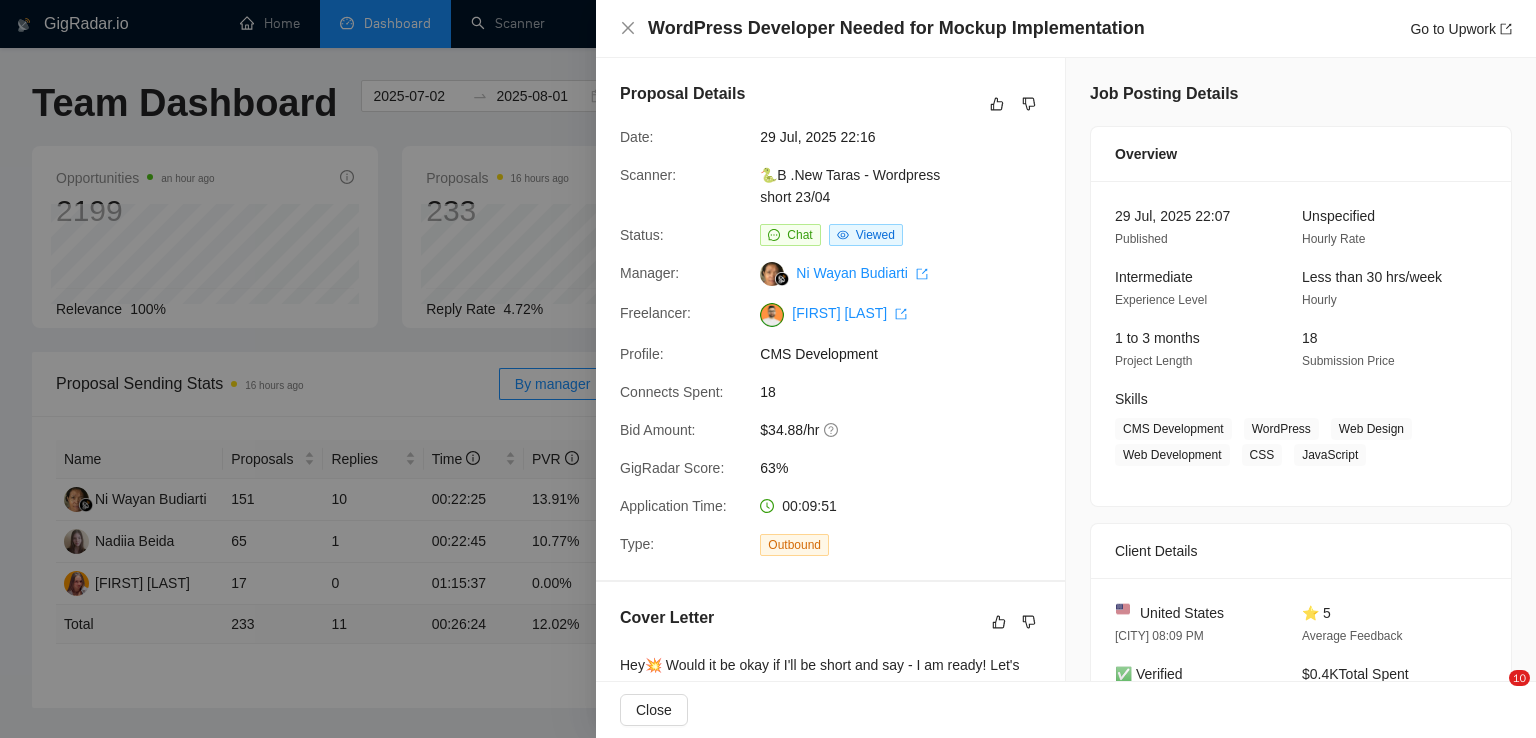 scroll, scrollTop: 955, scrollLeft: 0, axis: vertical 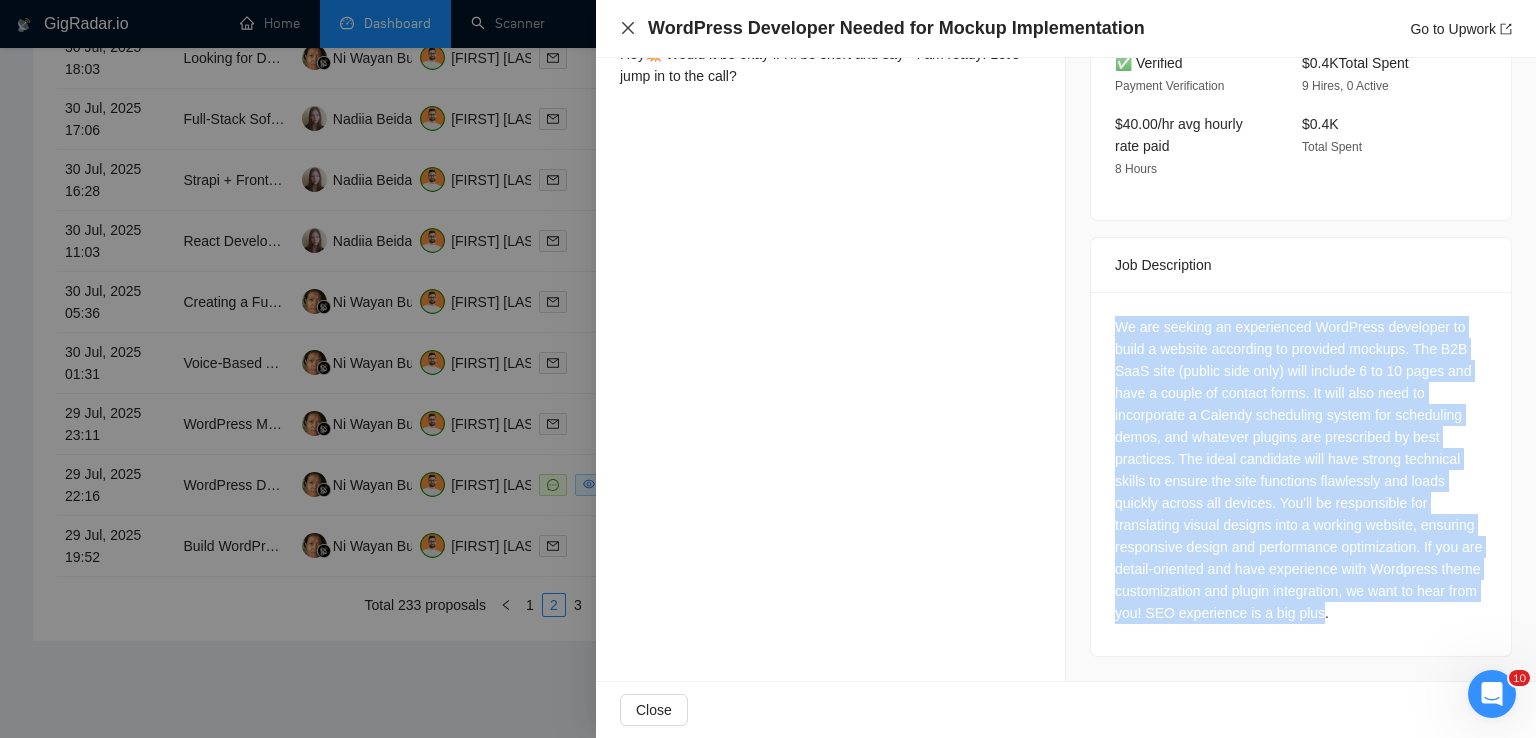 click 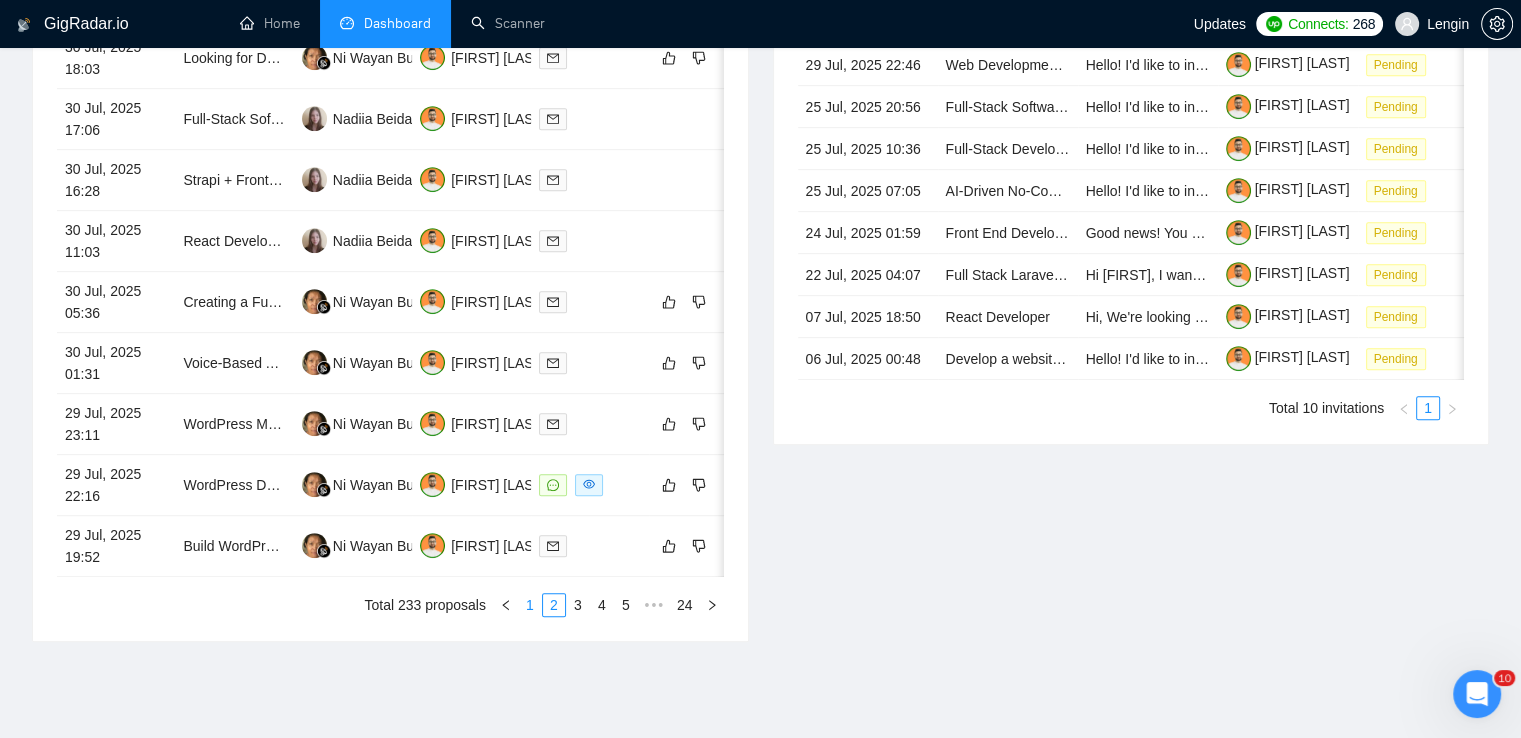click on "1" at bounding box center [530, 605] 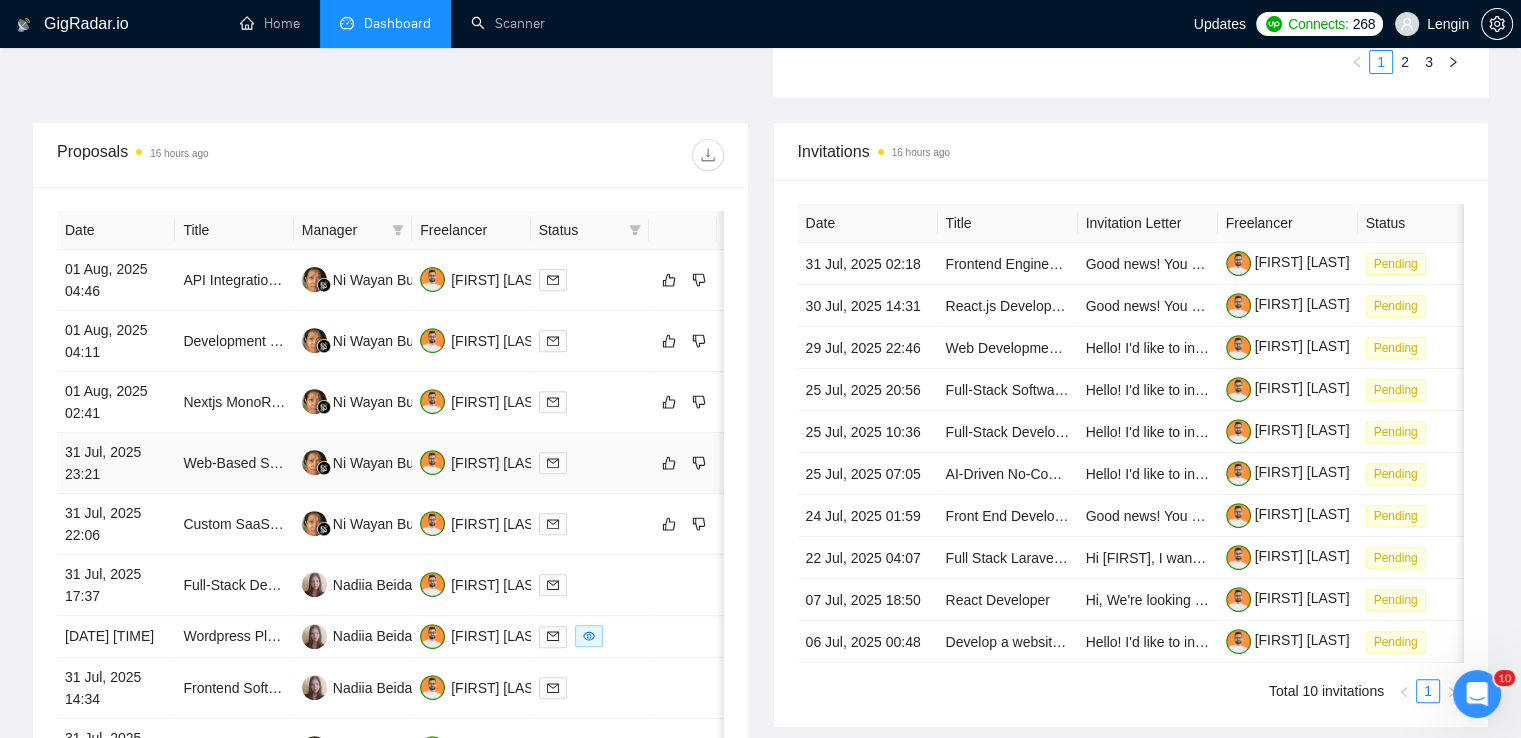 scroll, scrollTop: 0, scrollLeft: 0, axis: both 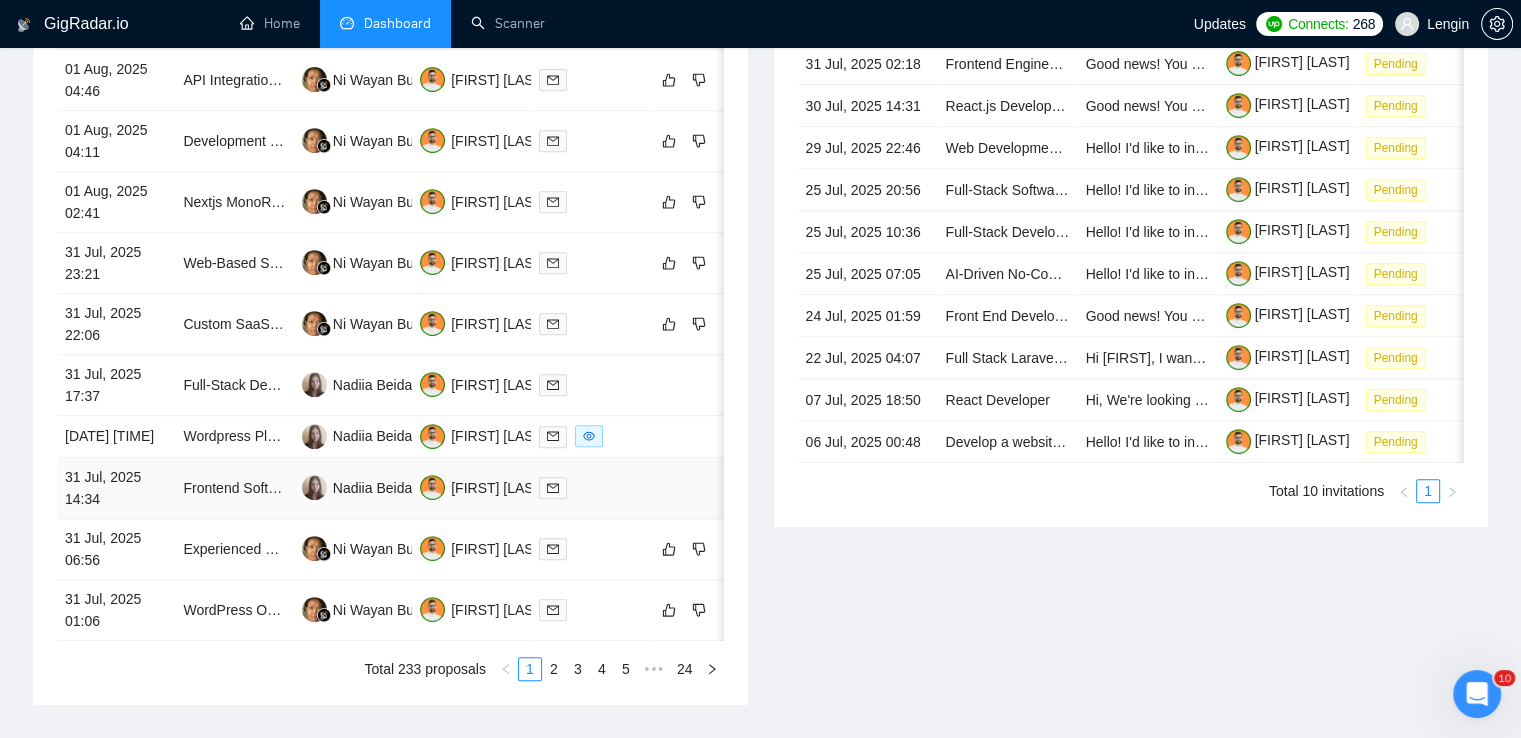 click on "Frontend Software Engineer - NextJS" at bounding box center [234, 488] 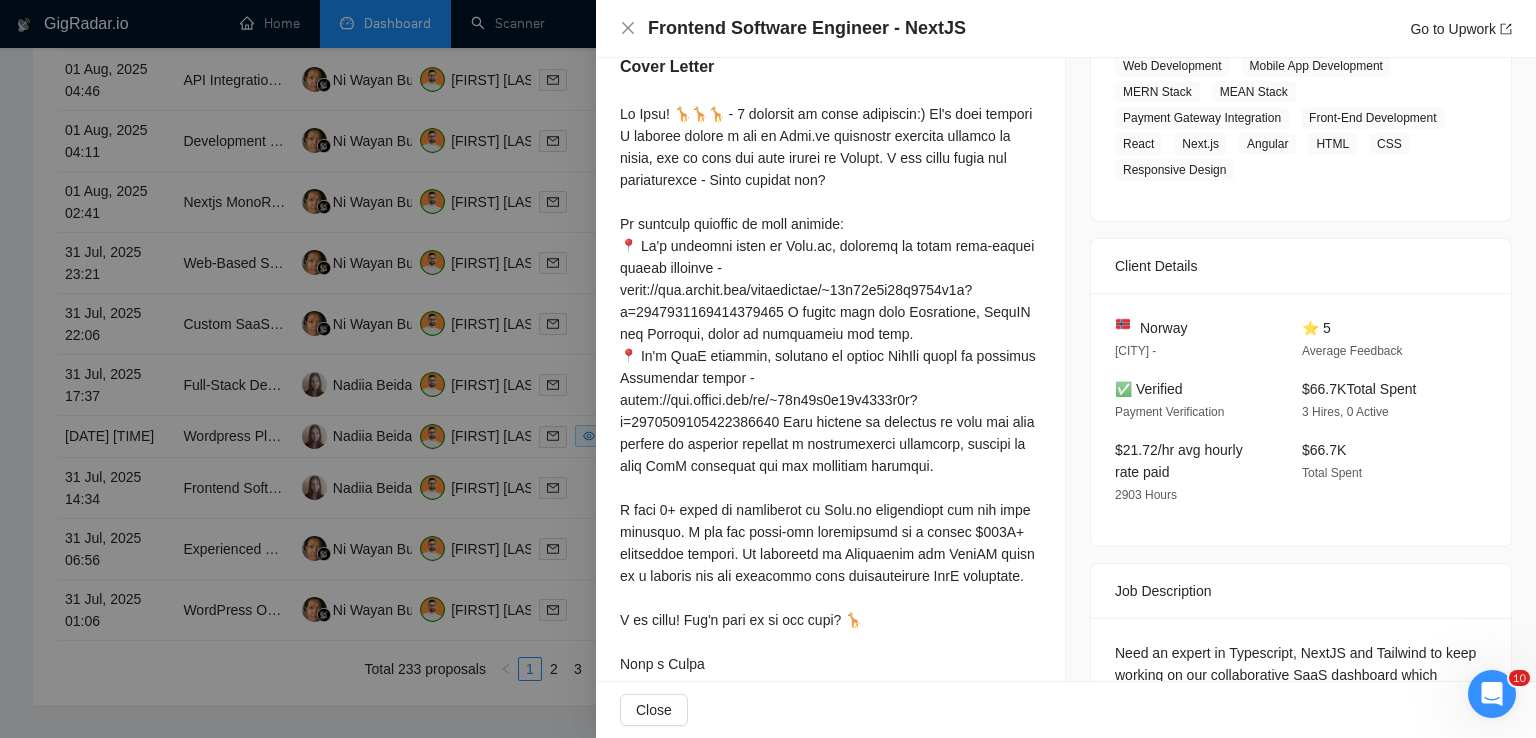 scroll, scrollTop: 416, scrollLeft: 0, axis: vertical 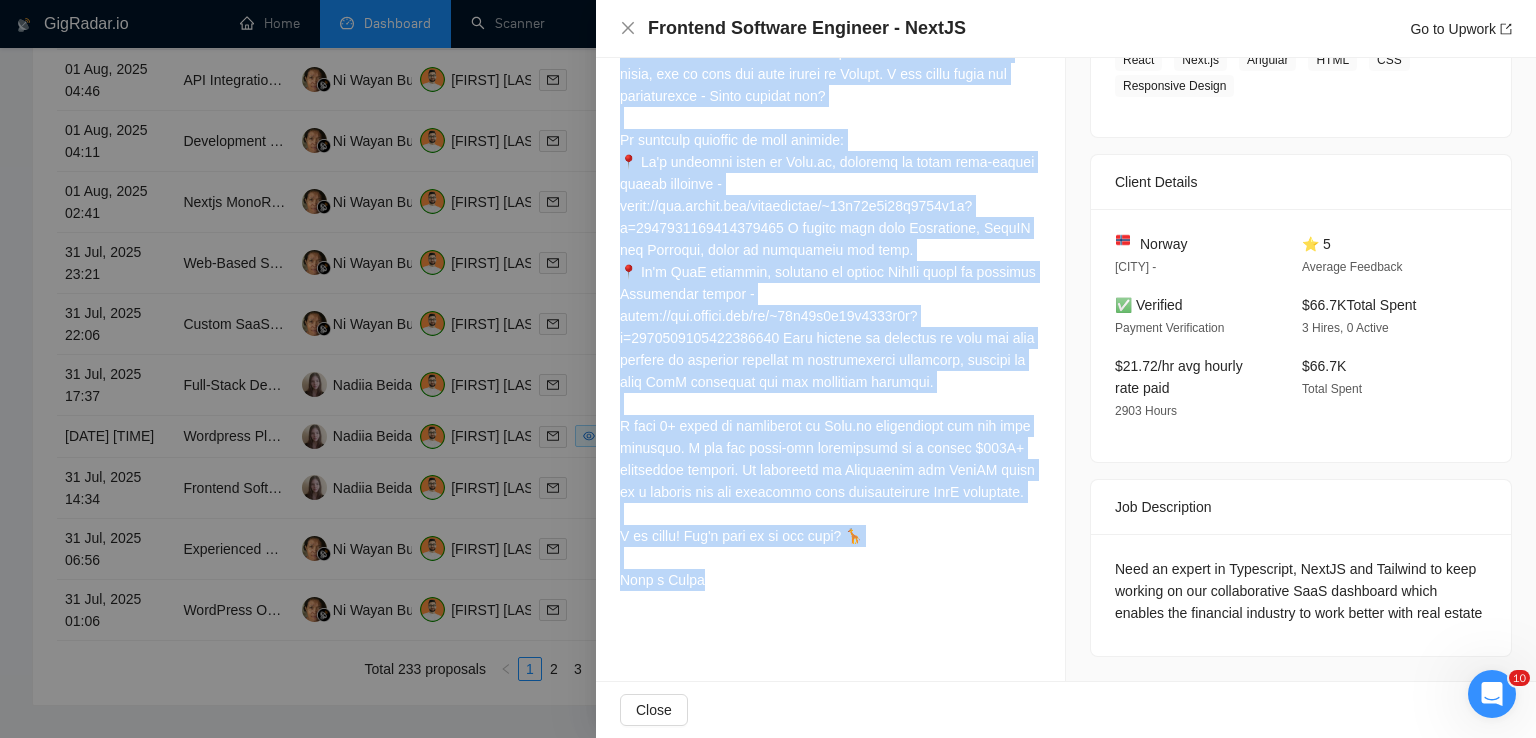 drag, startPoint x: 619, startPoint y: 110, endPoint x: 722, endPoint y: 573, distance: 474.31845 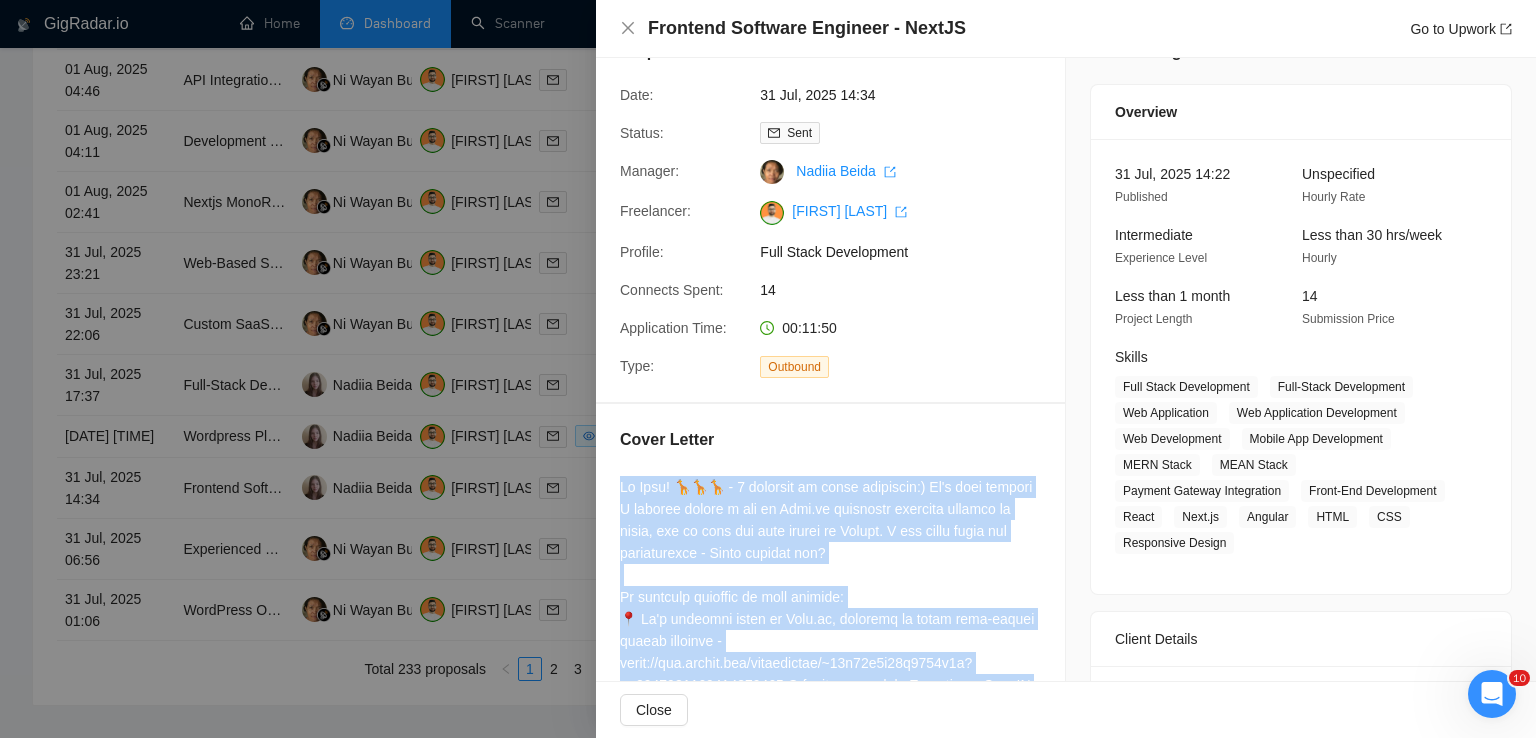 scroll, scrollTop: 0, scrollLeft: 0, axis: both 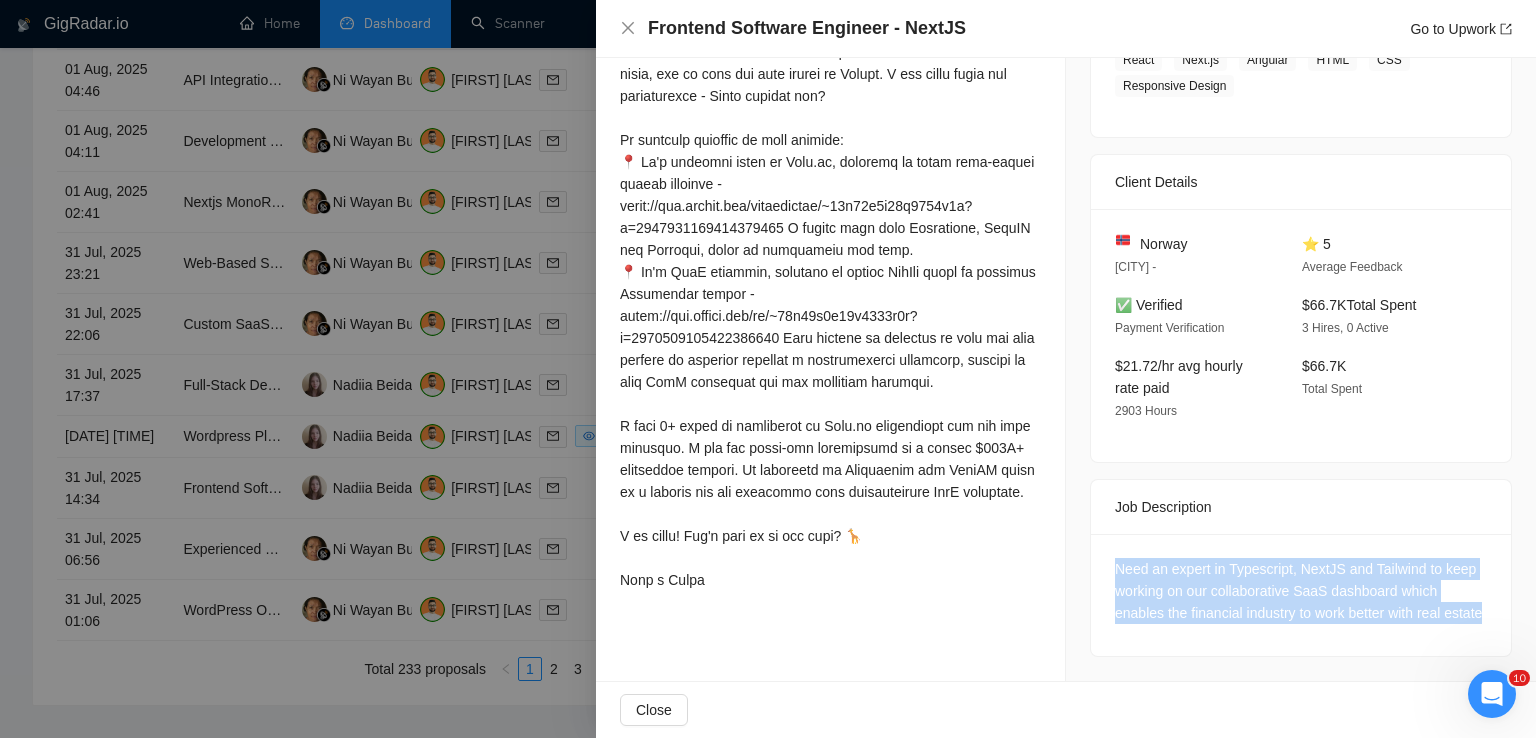 drag, startPoint x: 1148, startPoint y: 613, endPoint x: 1104, endPoint y: 555, distance: 72.8011 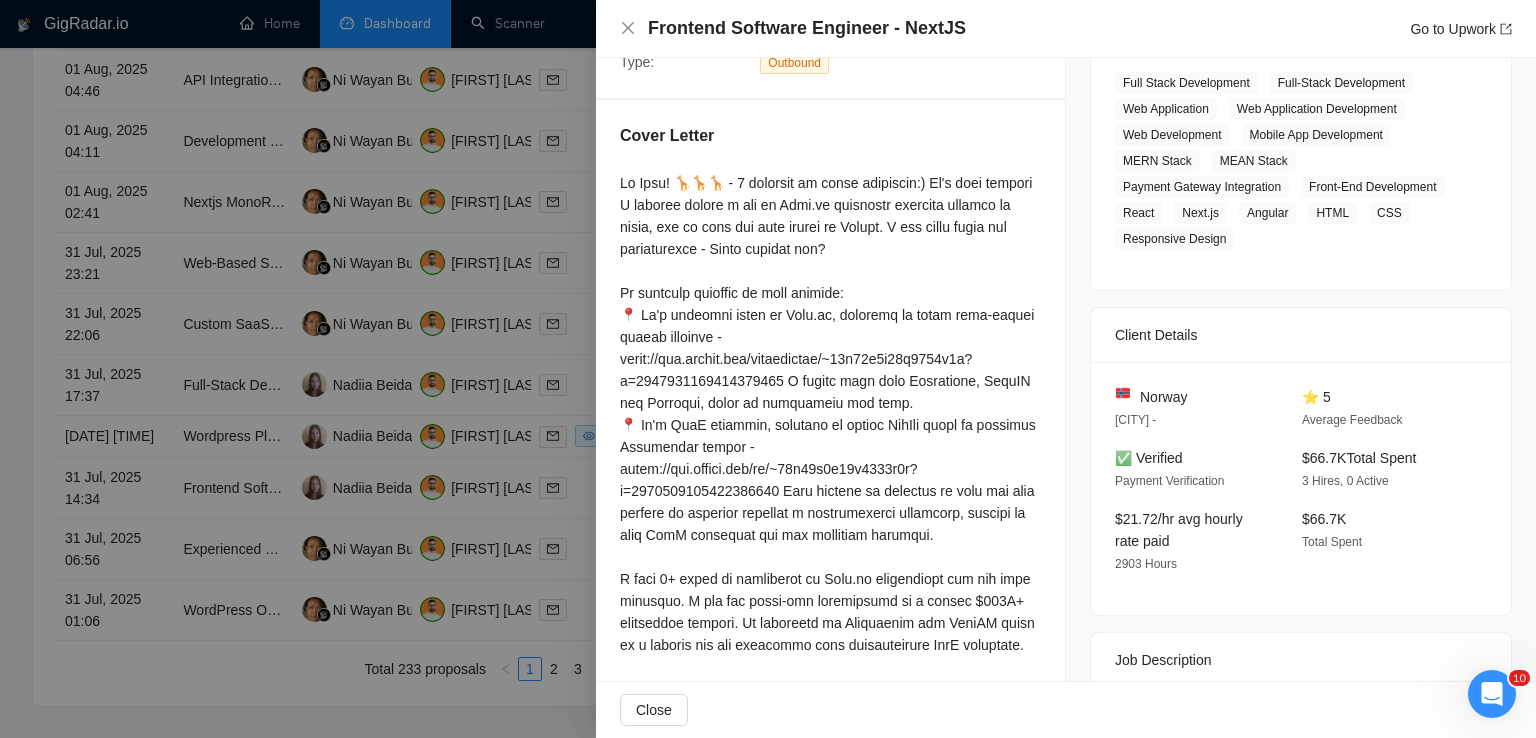 scroll, scrollTop: 343, scrollLeft: 0, axis: vertical 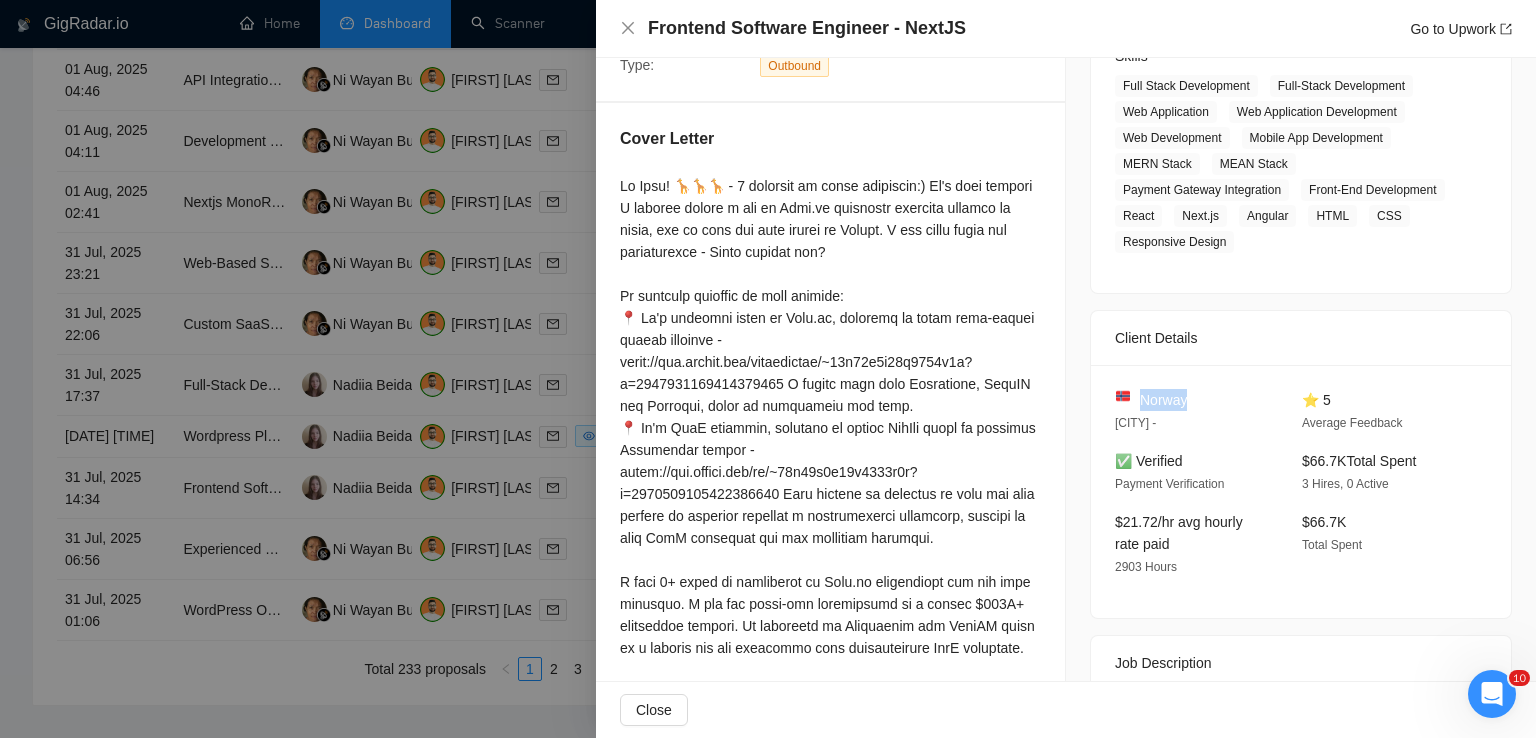 drag, startPoint x: 1187, startPoint y: 399, endPoint x: 1132, endPoint y: 397, distance: 55.03635 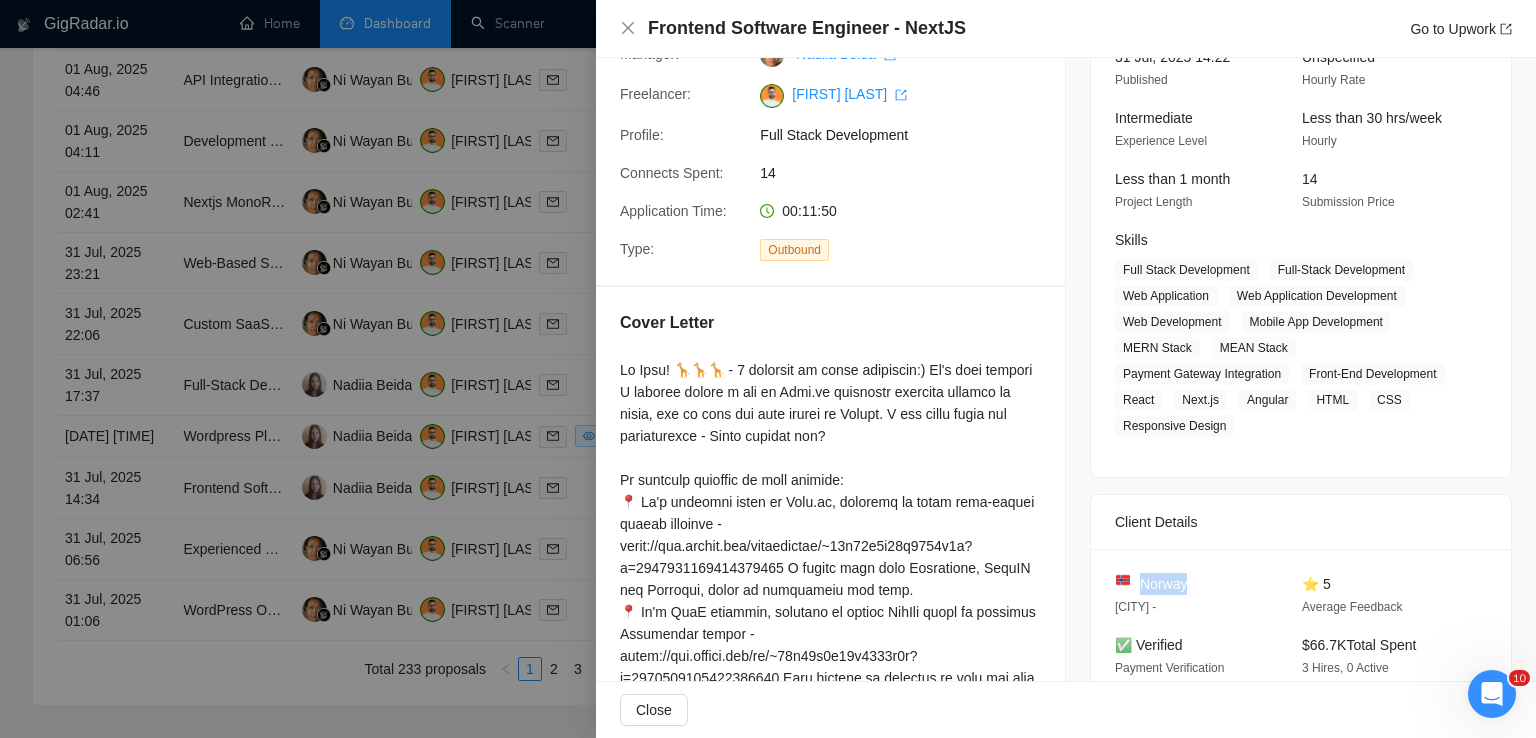 scroll, scrollTop: 157, scrollLeft: 0, axis: vertical 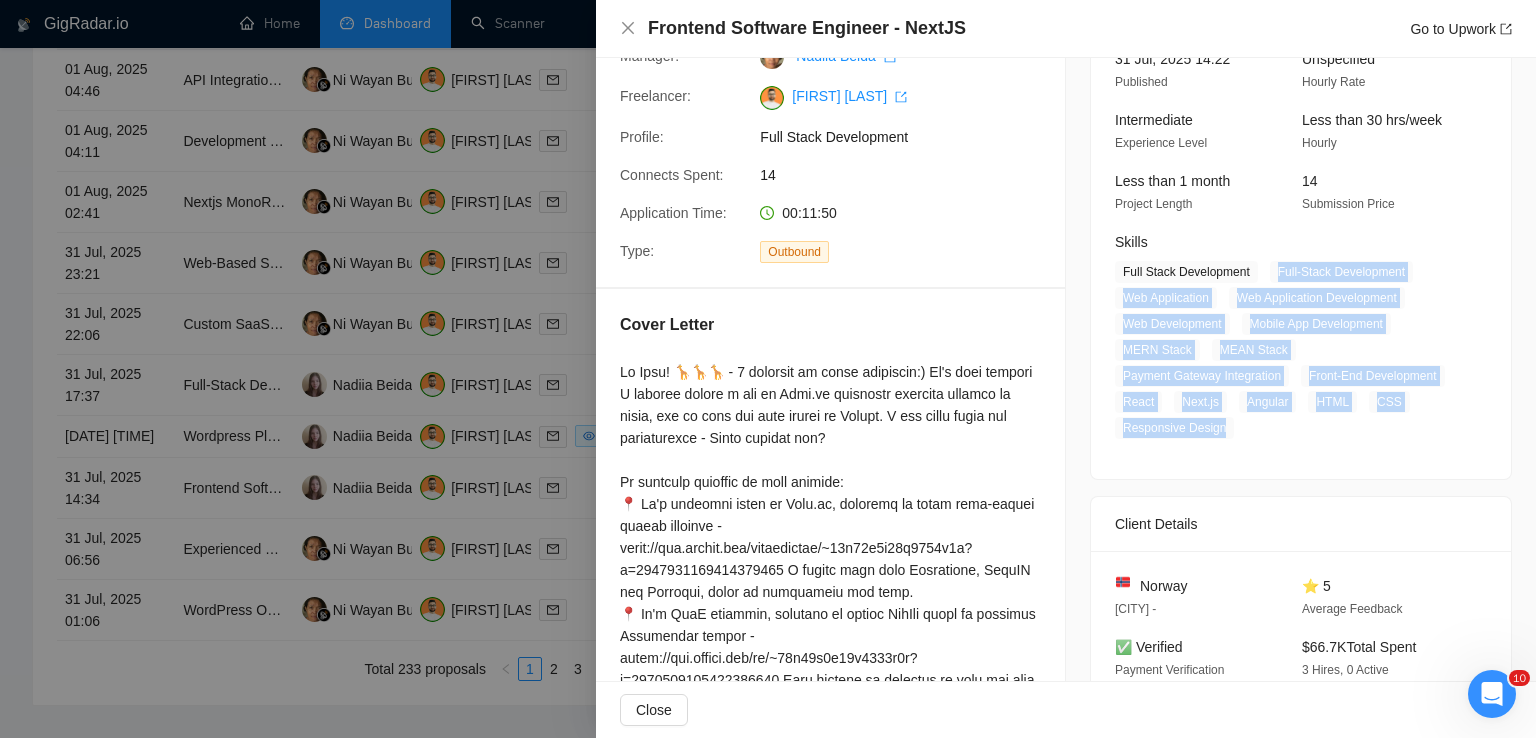 drag, startPoint x: 1265, startPoint y: 280, endPoint x: 1217, endPoint y: 429, distance: 156.54073 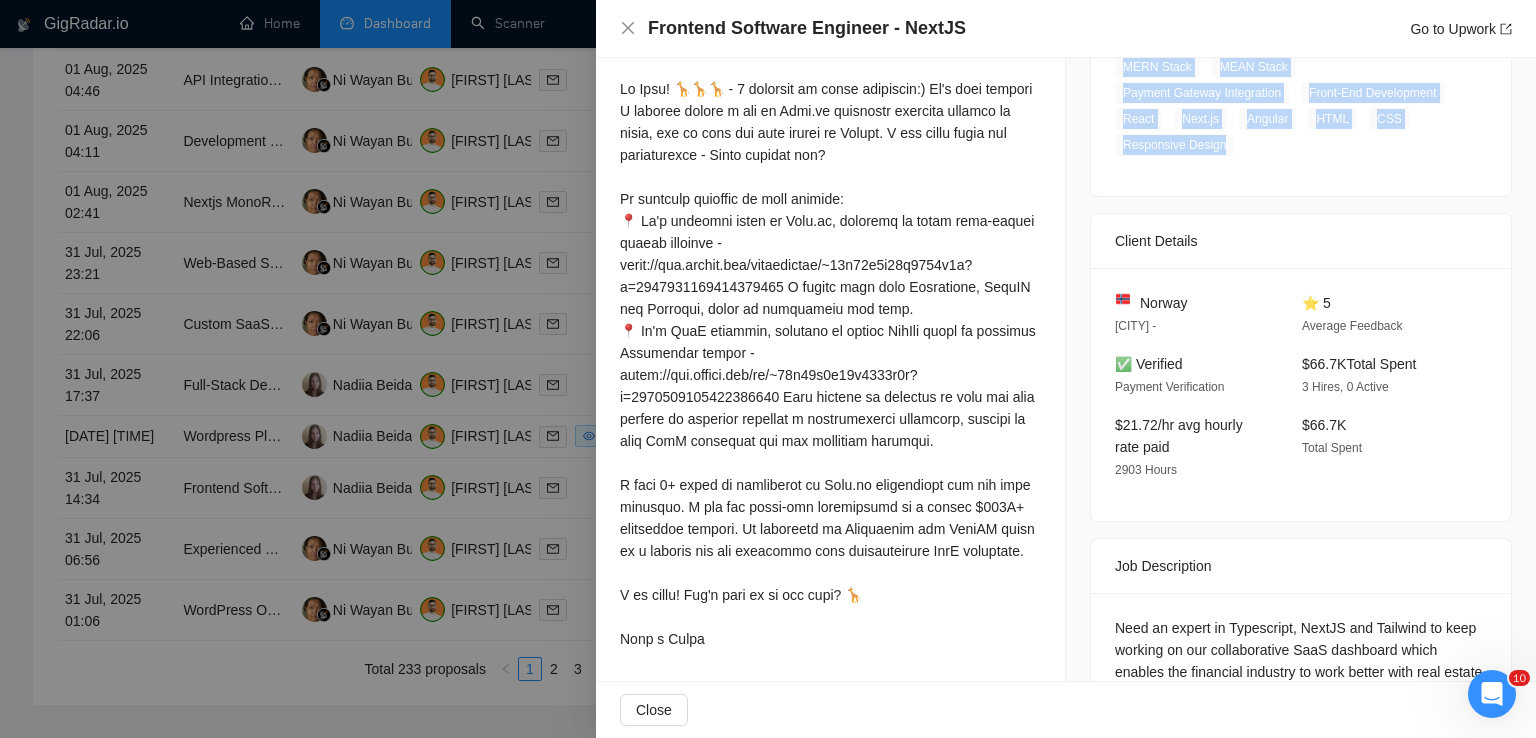 scroll, scrollTop: 522, scrollLeft: 0, axis: vertical 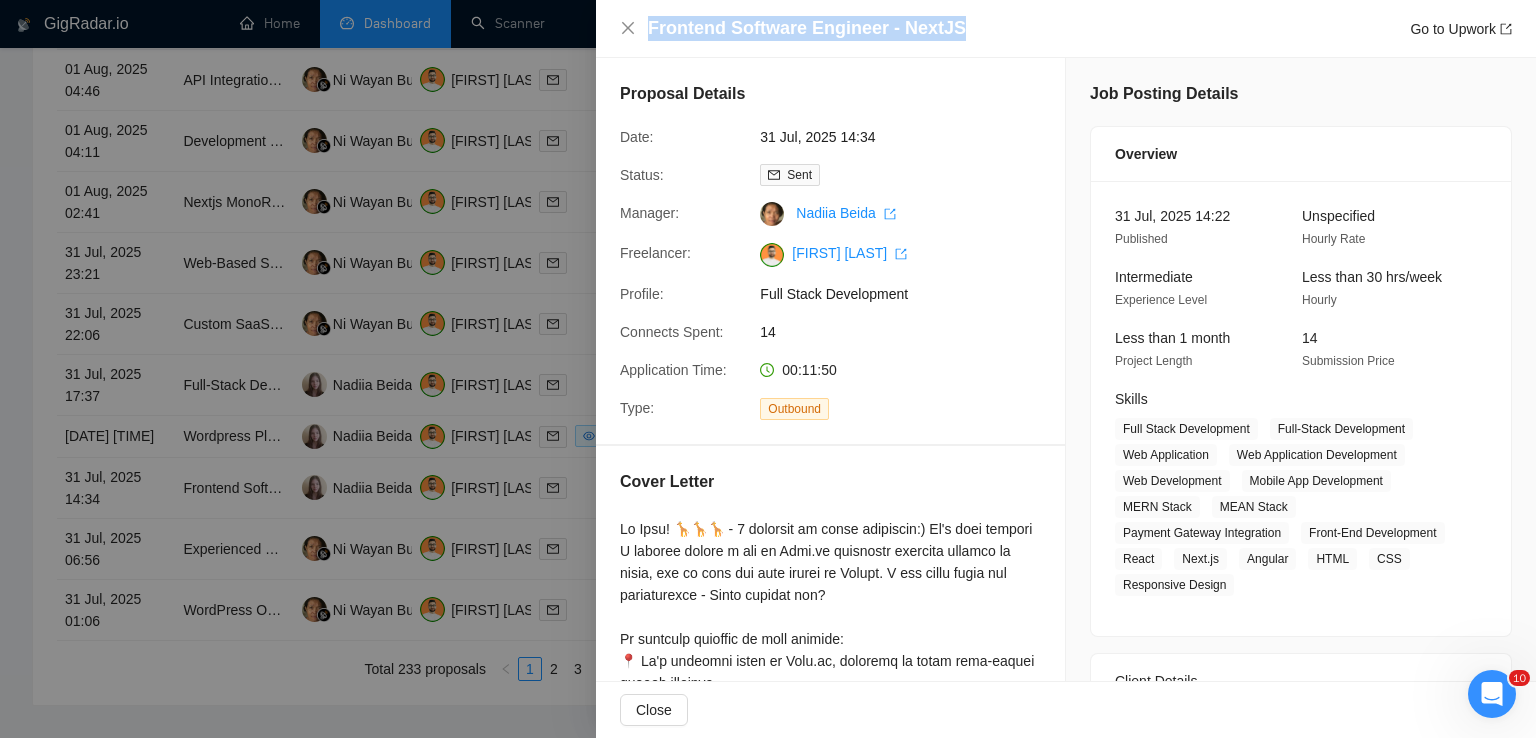 drag, startPoint x: 951, startPoint y: 33, endPoint x: 636, endPoint y: 26, distance: 315.07776 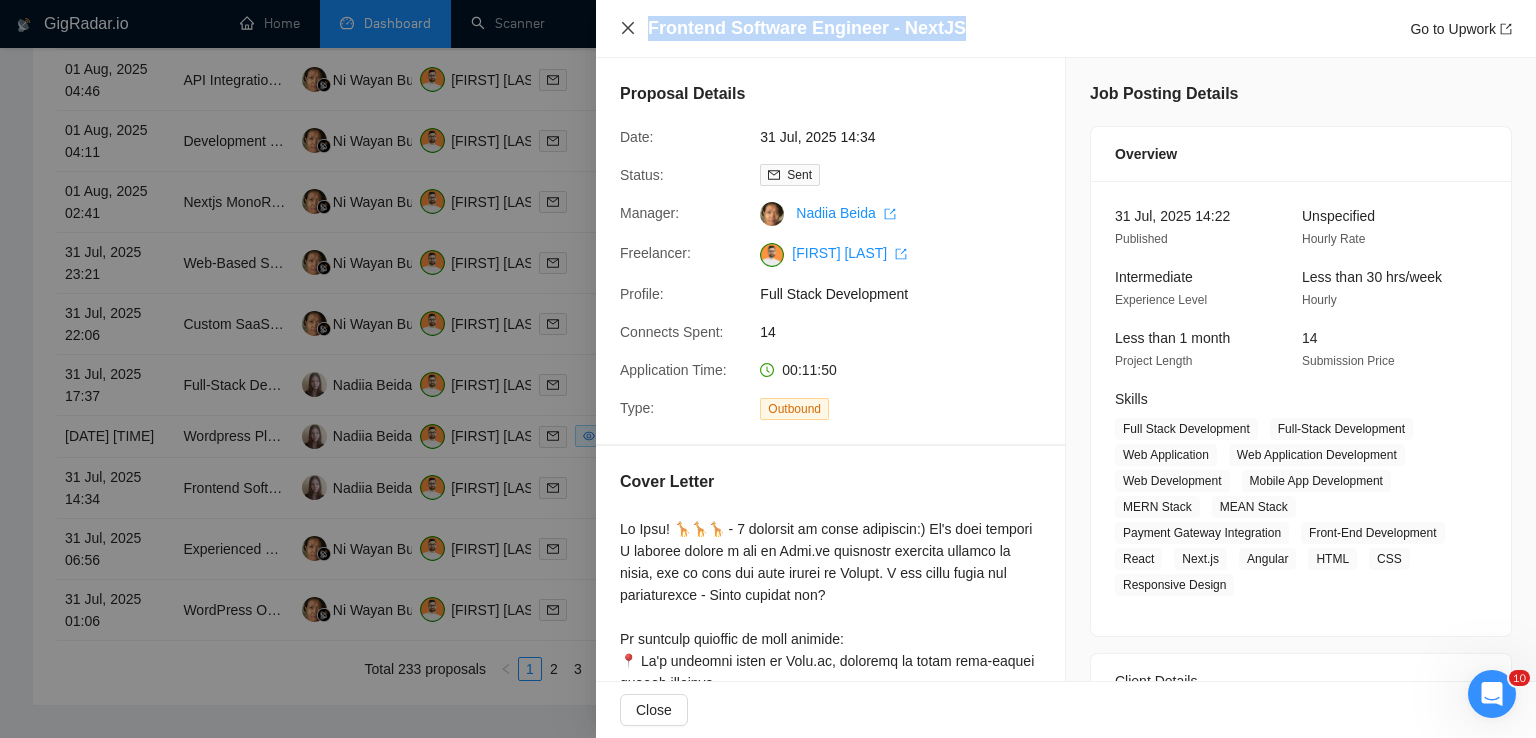 click 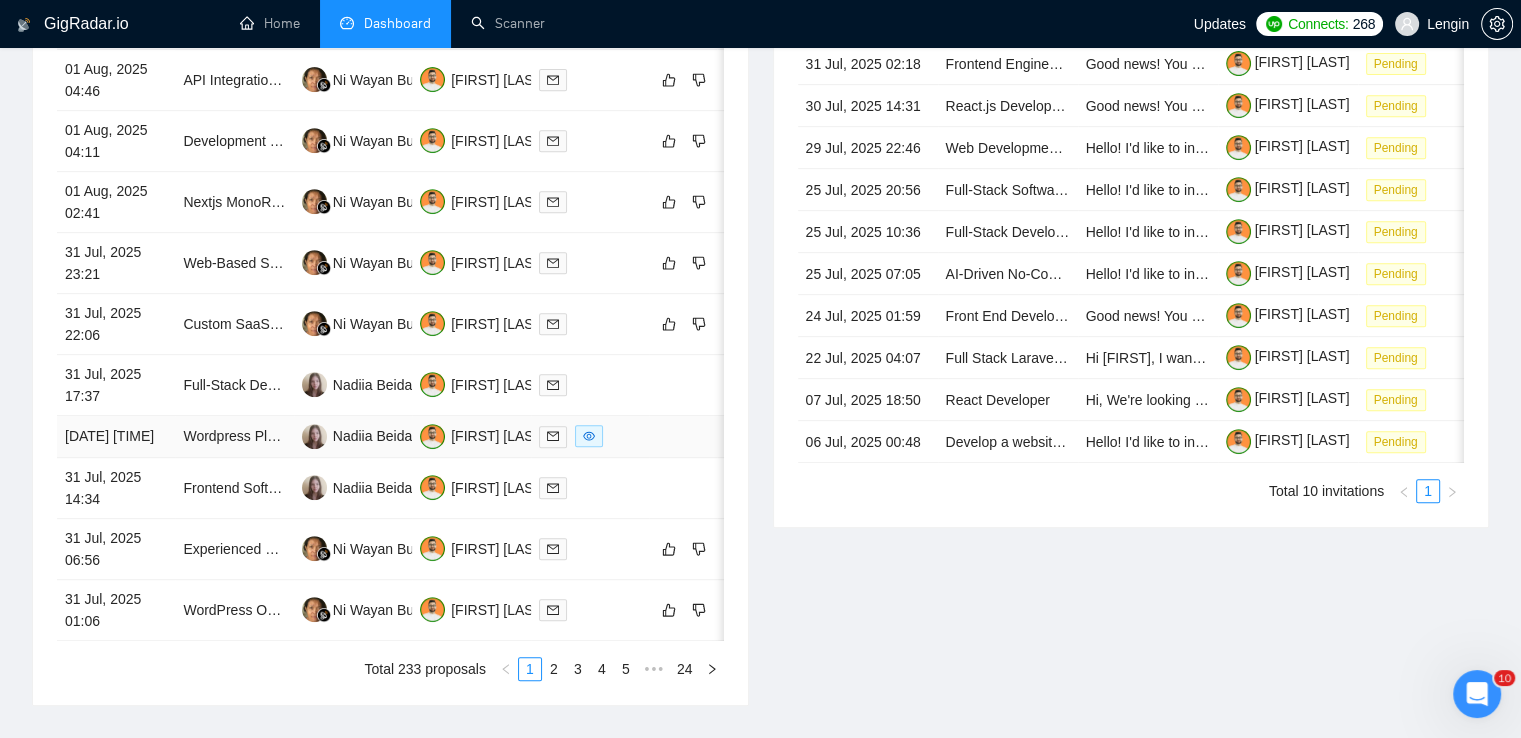 click on "Wordpress Plugin Developer" at bounding box center [234, 437] 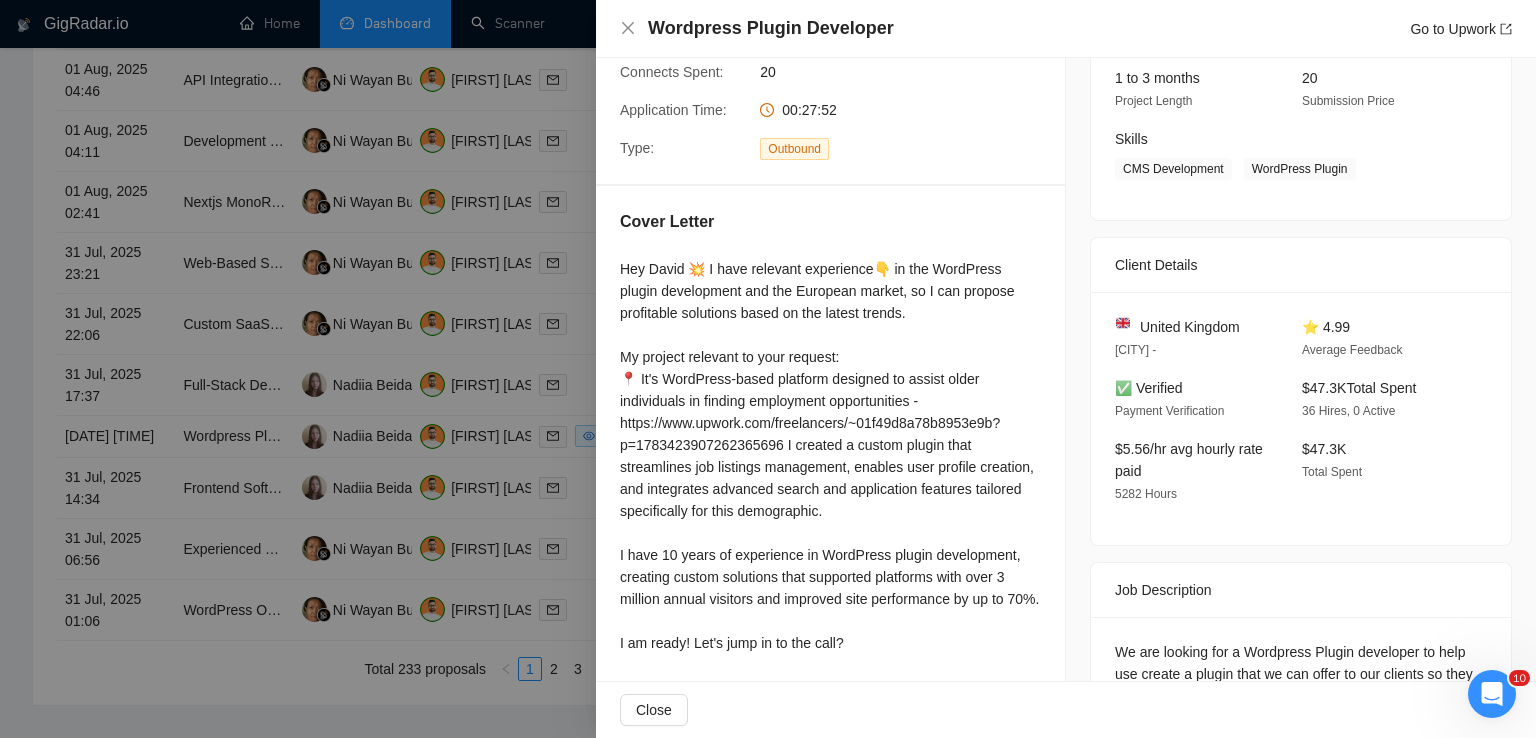 scroll, scrollTop: 586, scrollLeft: 0, axis: vertical 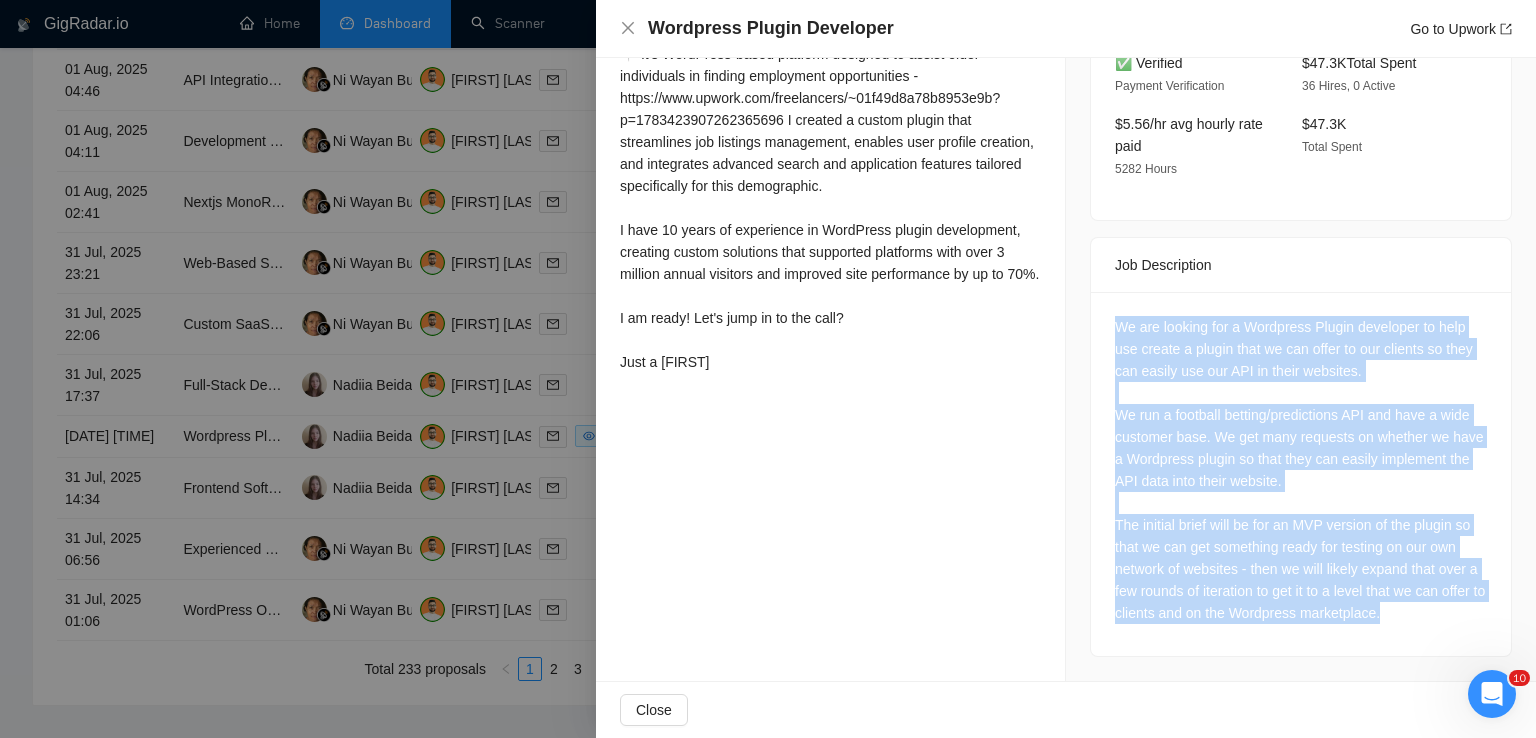 drag, startPoint x: 1107, startPoint y: 325, endPoint x: 1444, endPoint y: 611, distance: 442.00113 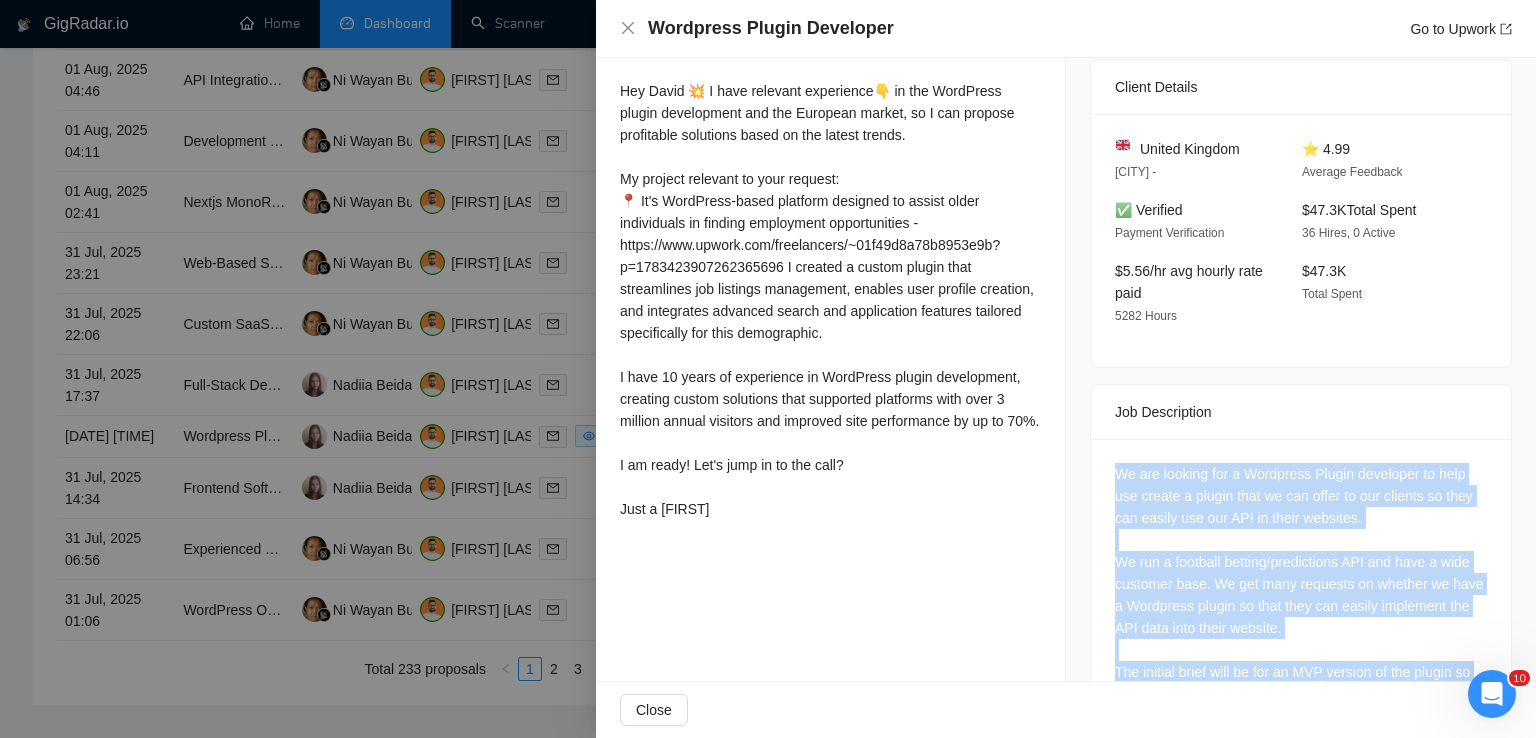 scroll, scrollTop: 376, scrollLeft: 0, axis: vertical 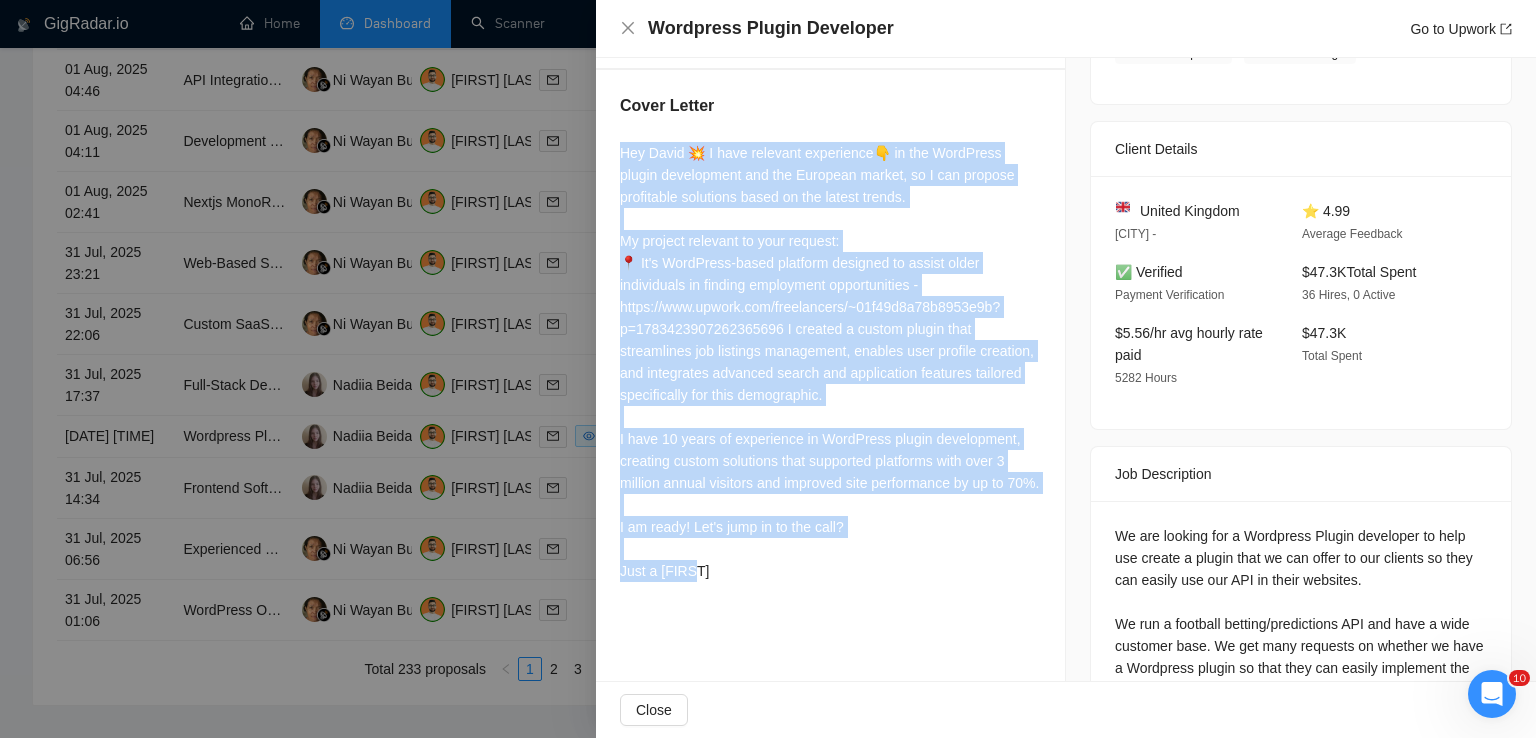 drag, startPoint x: 616, startPoint y: 156, endPoint x: 699, endPoint y: 616, distance: 467.42807 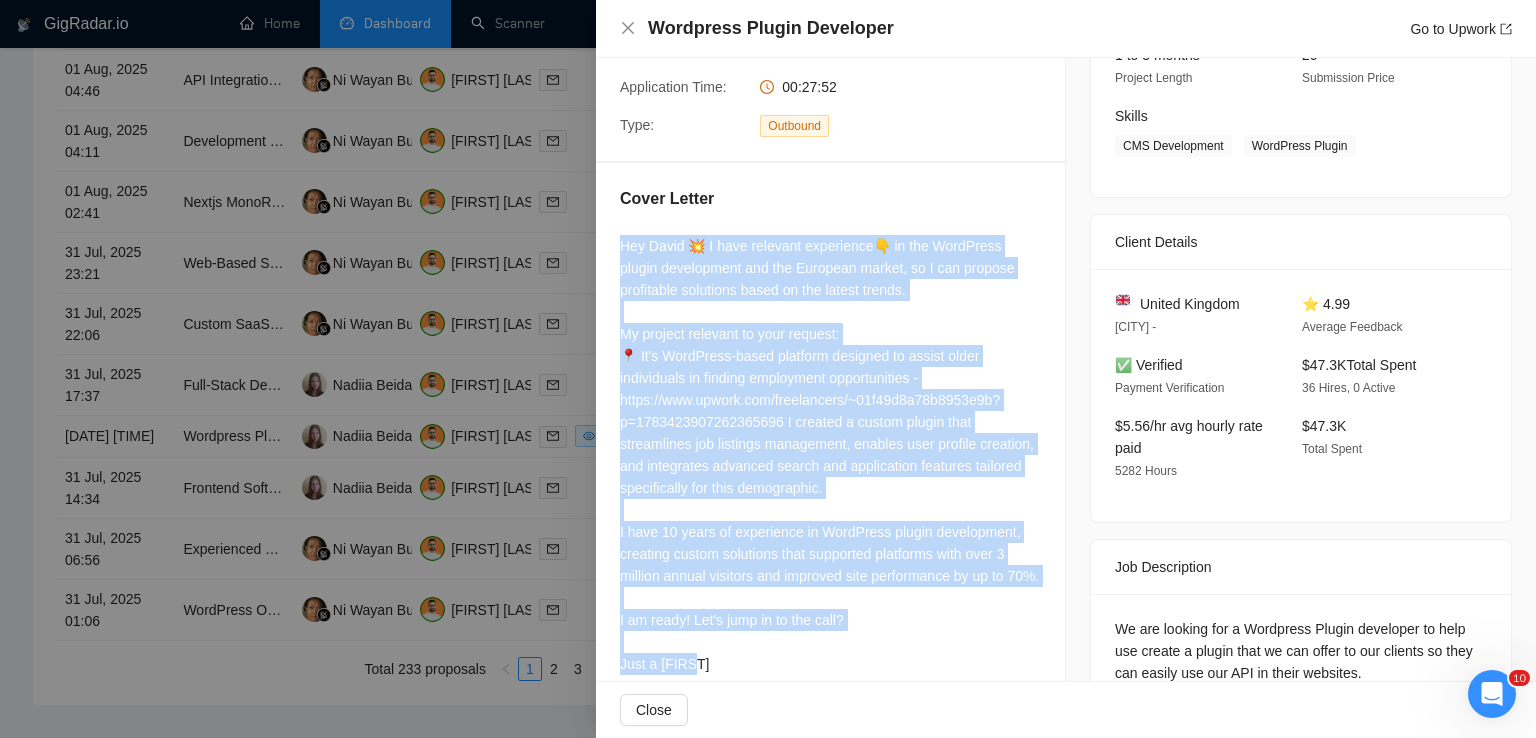scroll, scrollTop: 300, scrollLeft: 0, axis: vertical 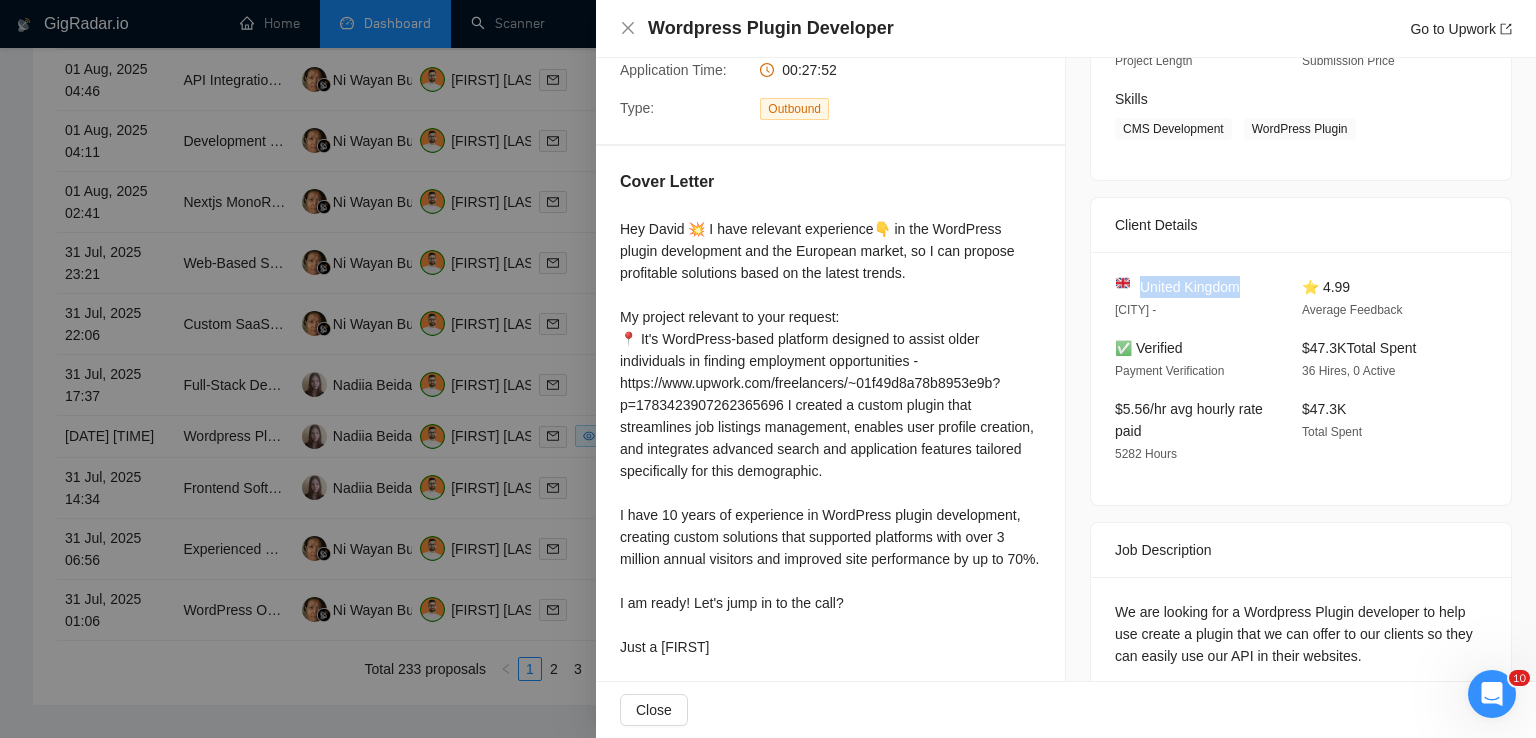 drag, startPoint x: 1238, startPoint y: 289, endPoint x: 1132, endPoint y: 289, distance: 106 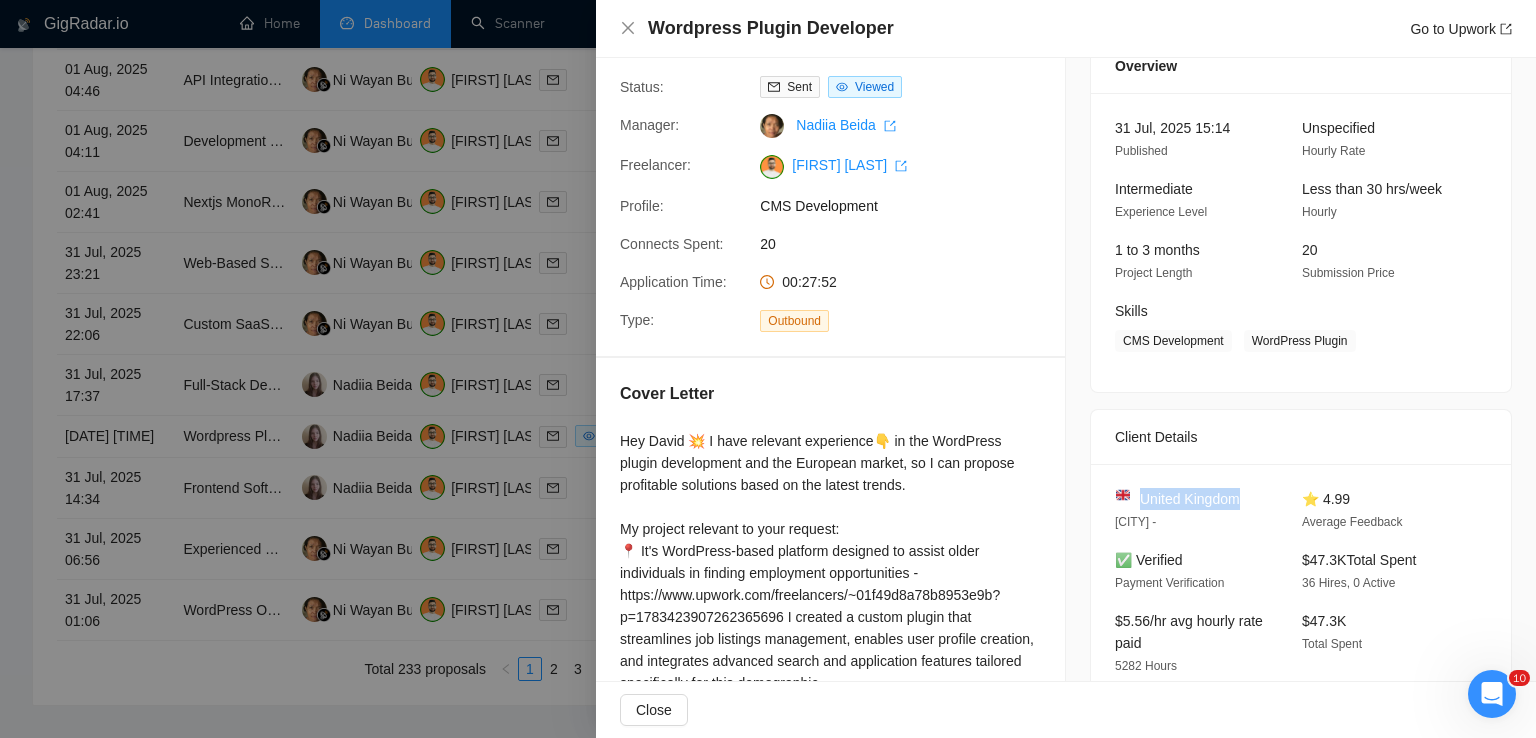 scroll, scrollTop: 87, scrollLeft: 0, axis: vertical 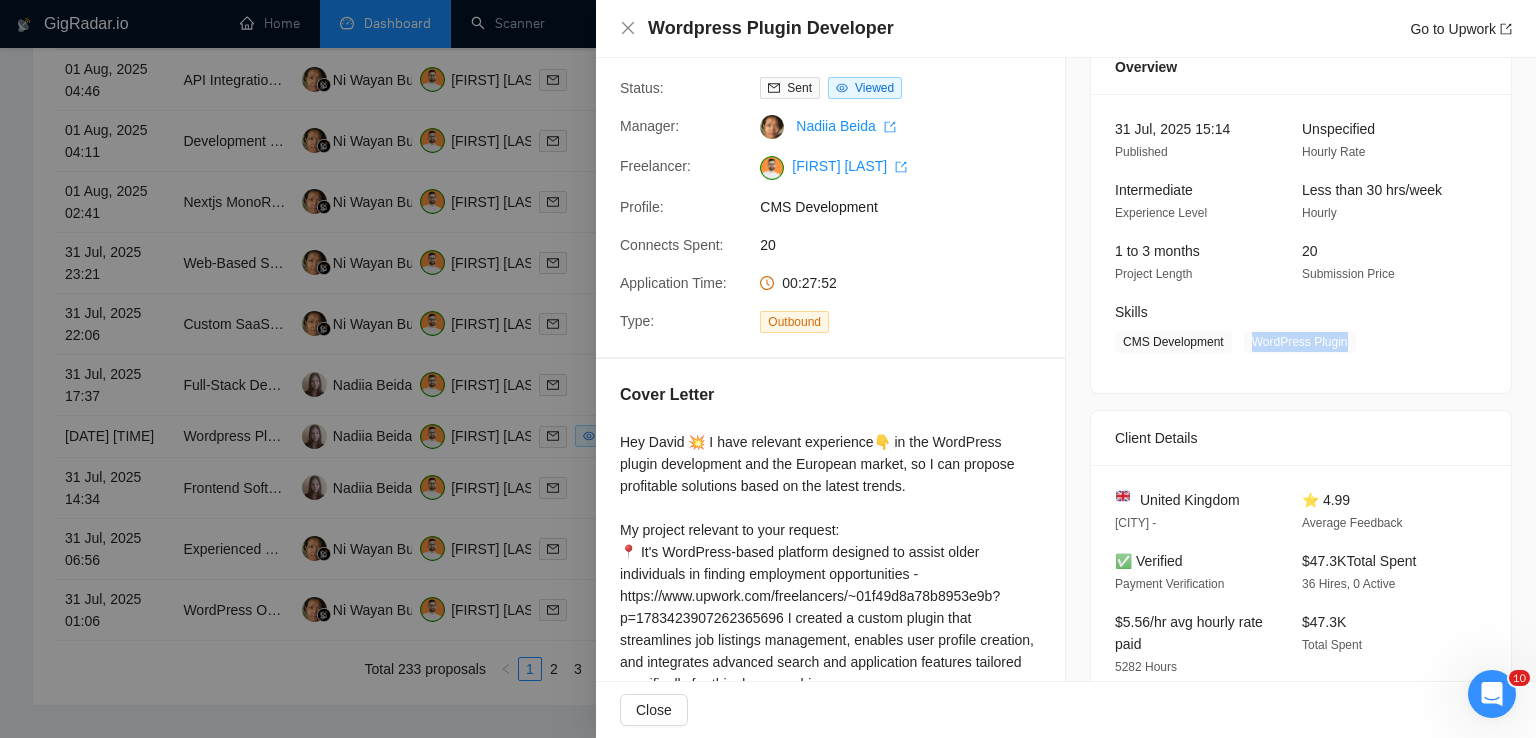 drag, startPoint x: 1339, startPoint y: 341, endPoint x: 1244, endPoint y: 349, distance: 95.33625 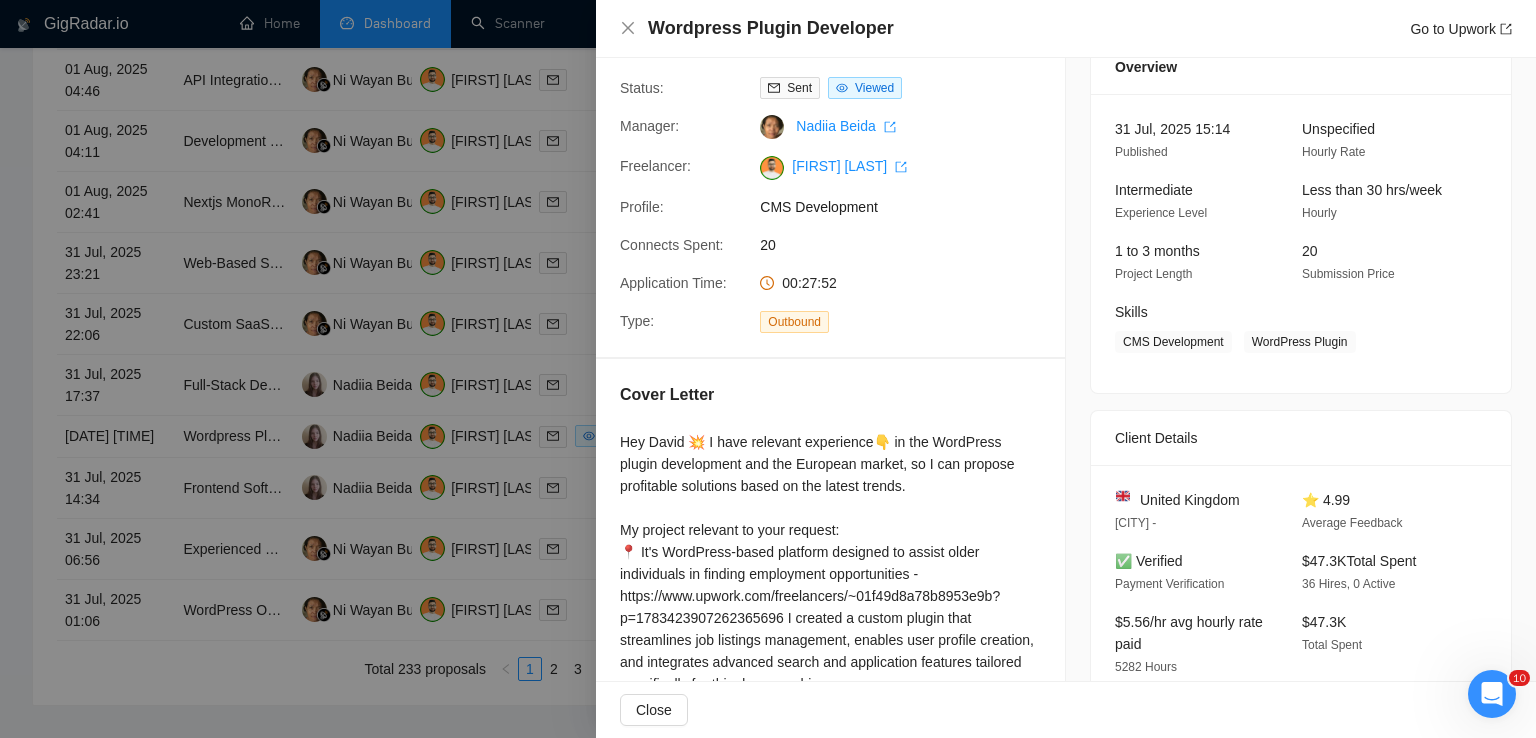 click on "Wordpress Plugin Developer Go to Upwork" at bounding box center (1066, 28) 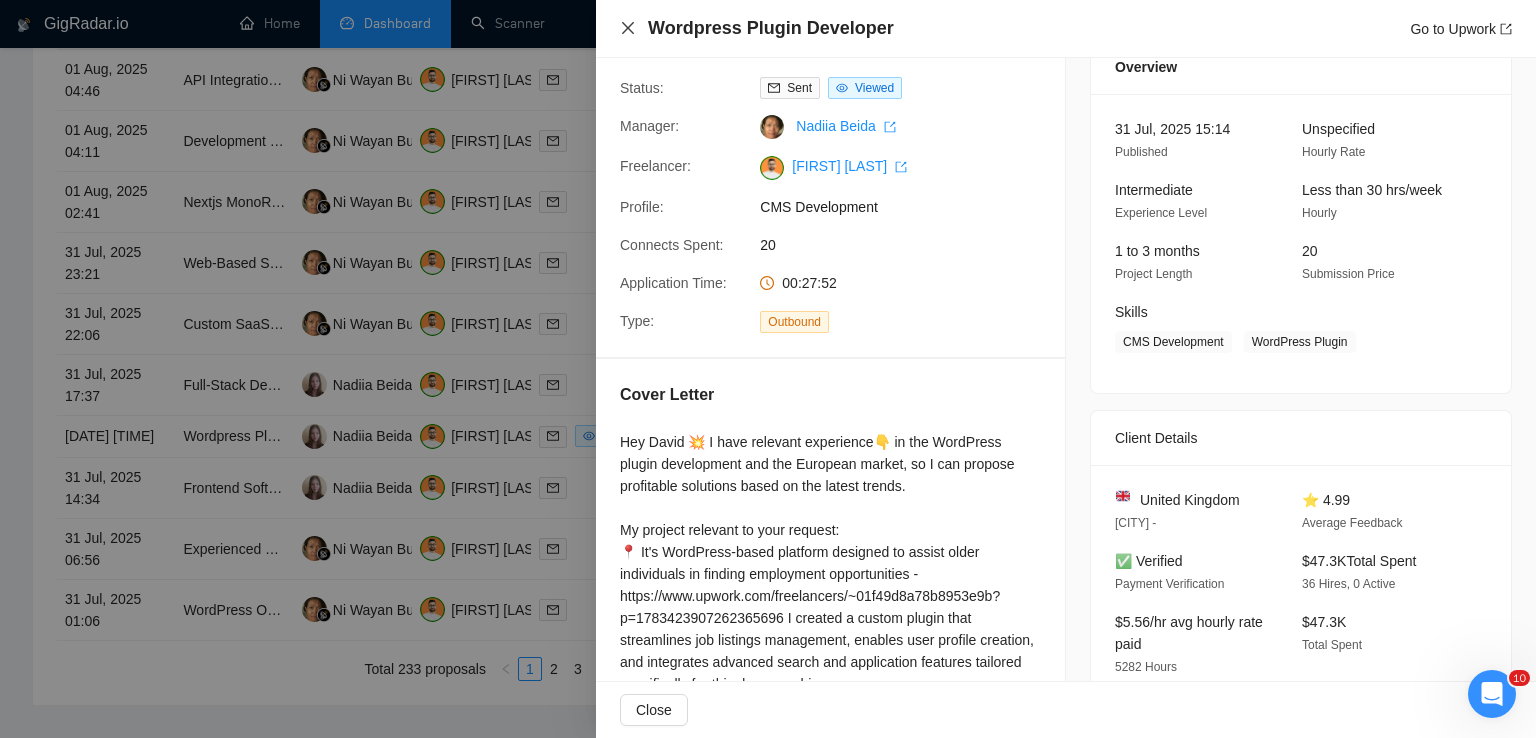 click 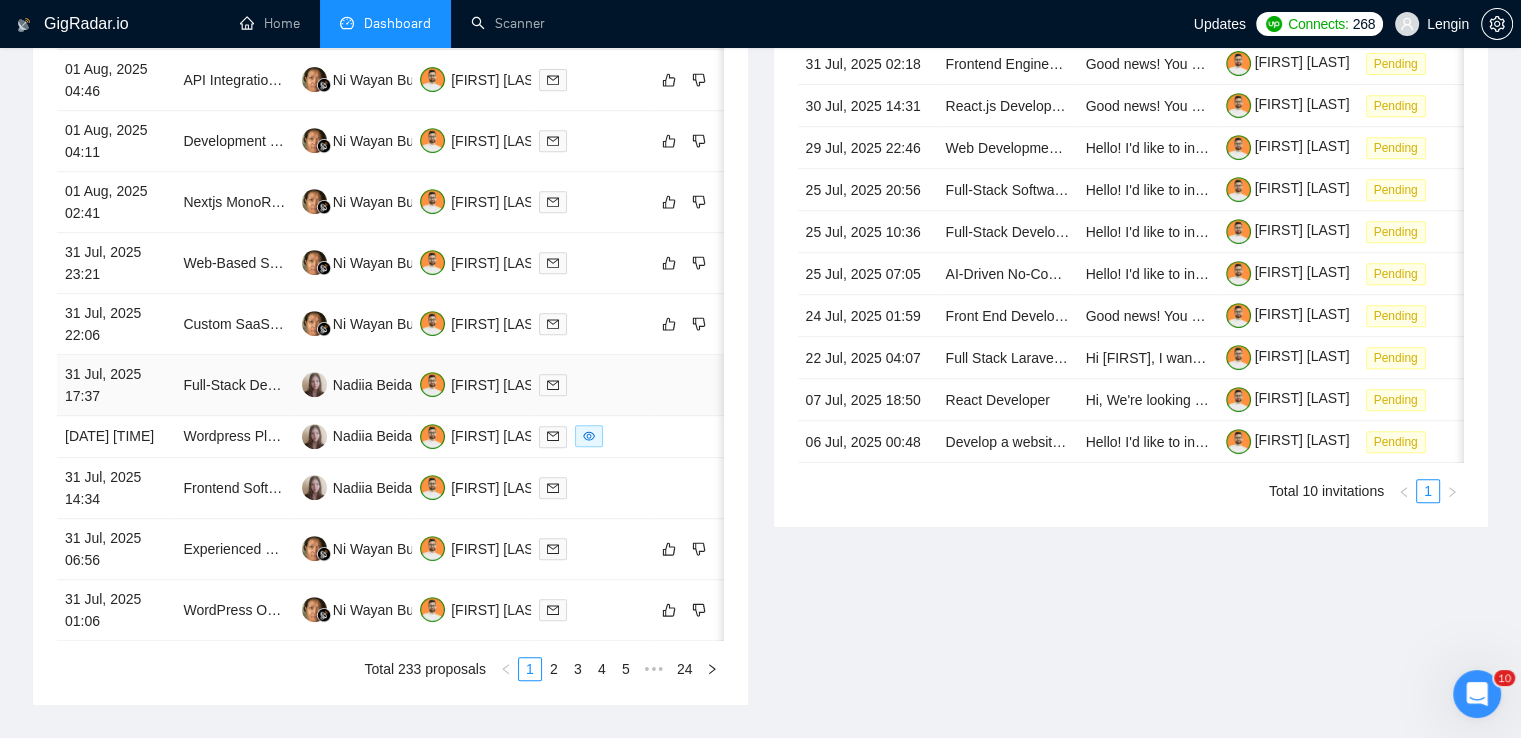 click on "Full-Stack Developer Needed for Supabase & Next.js Project" at bounding box center (234, 385) 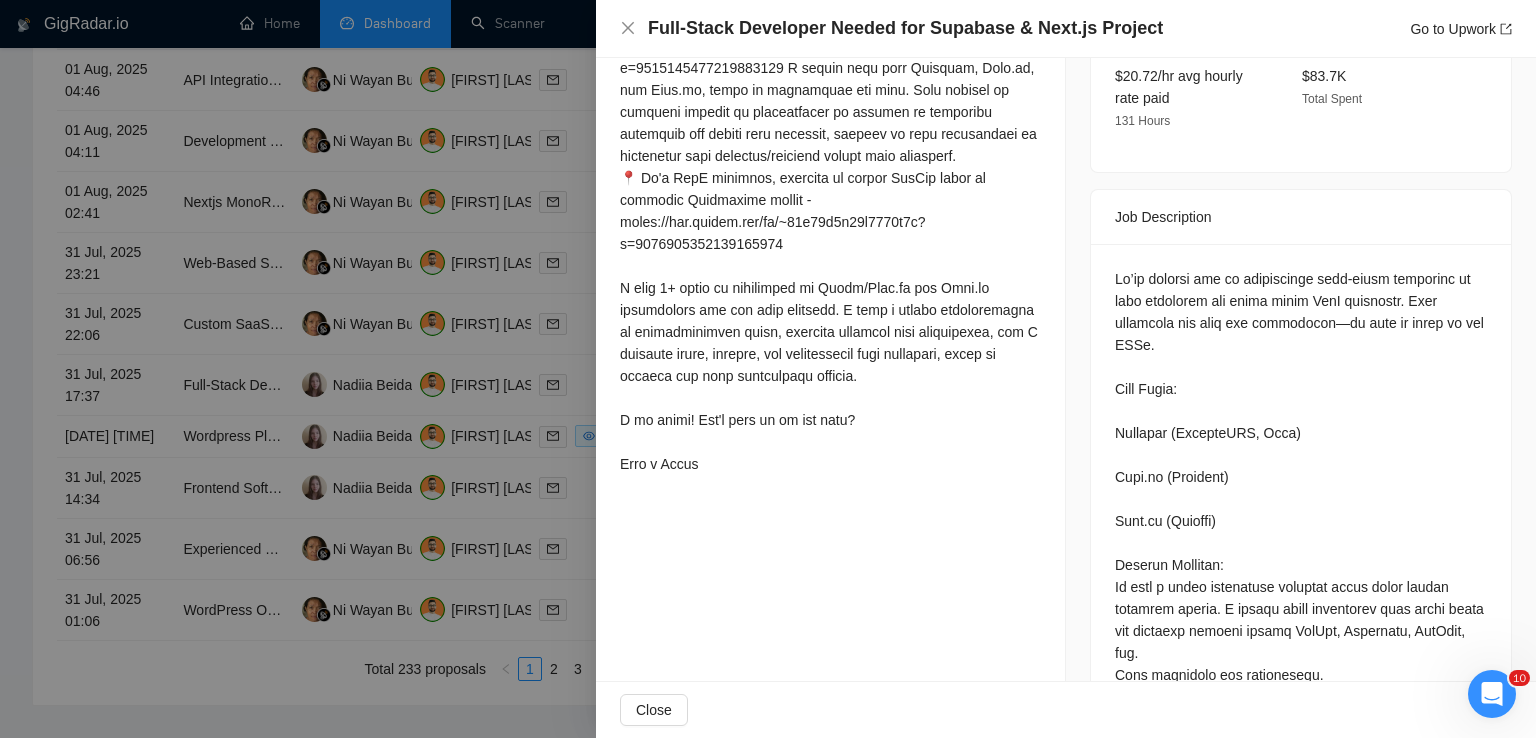 scroll, scrollTop: 657, scrollLeft: 0, axis: vertical 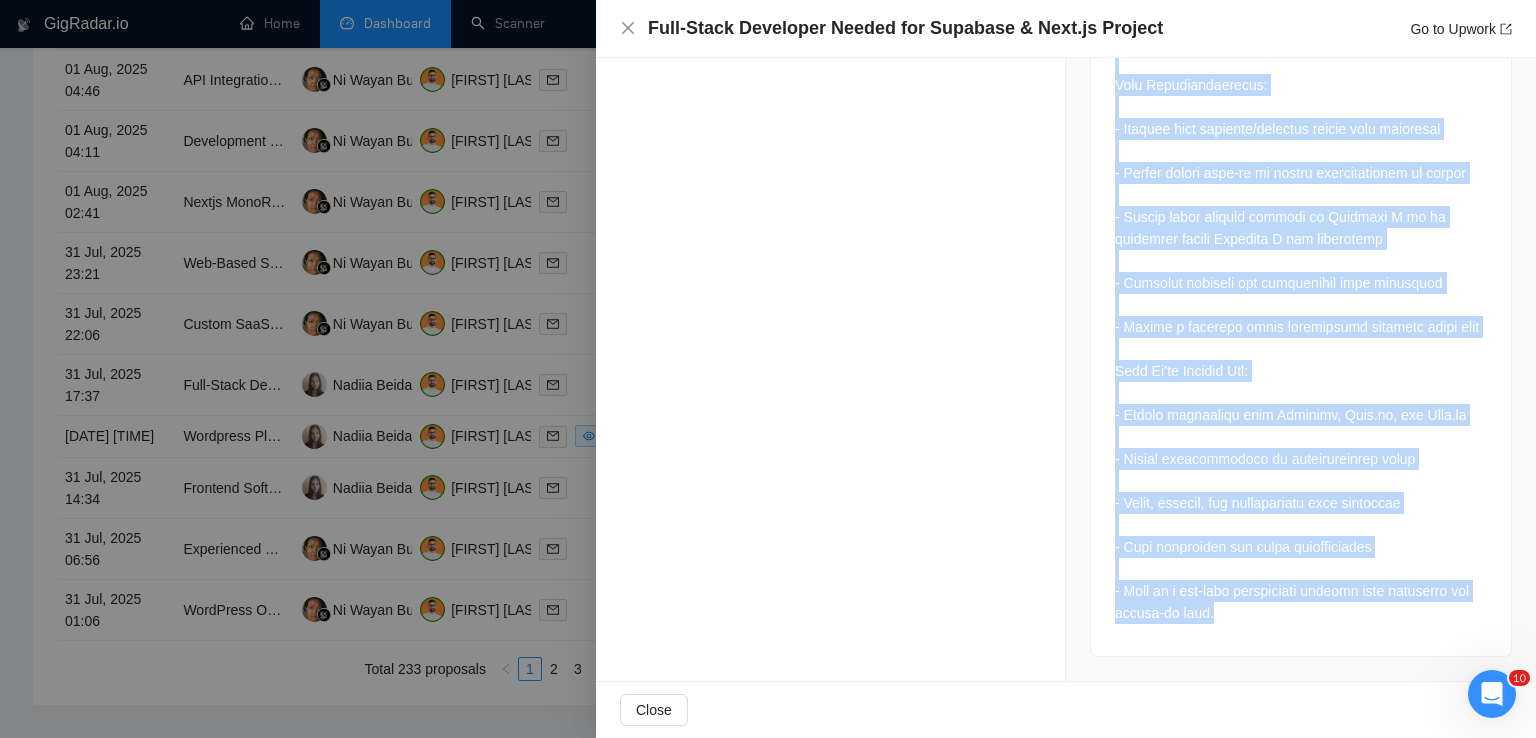 drag, startPoint x: 1109, startPoint y: 277, endPoint x: 1215, endPoint y: 605, distance: 344.70276 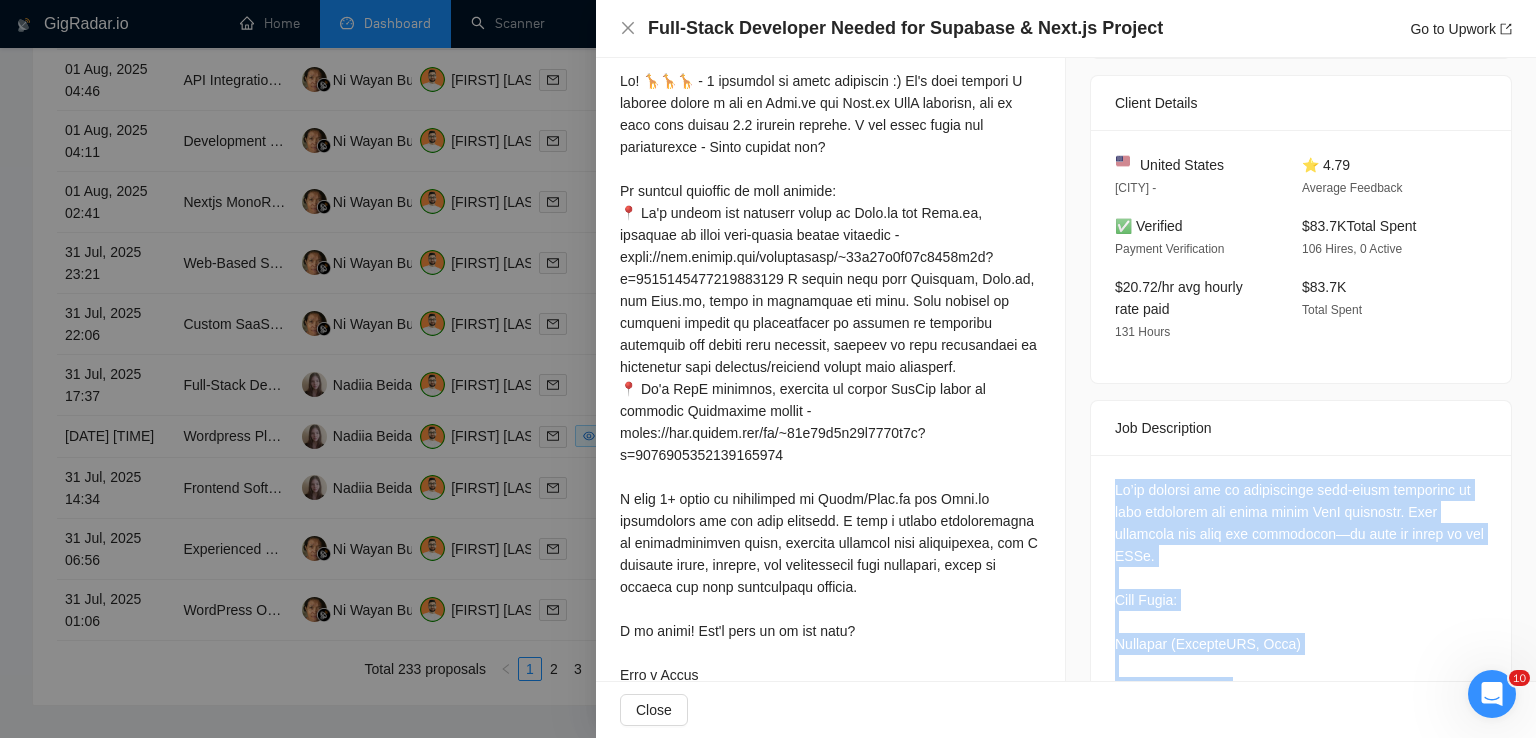 scroll, scrollTop: 452, scrollLeft: 0, axis: vertical 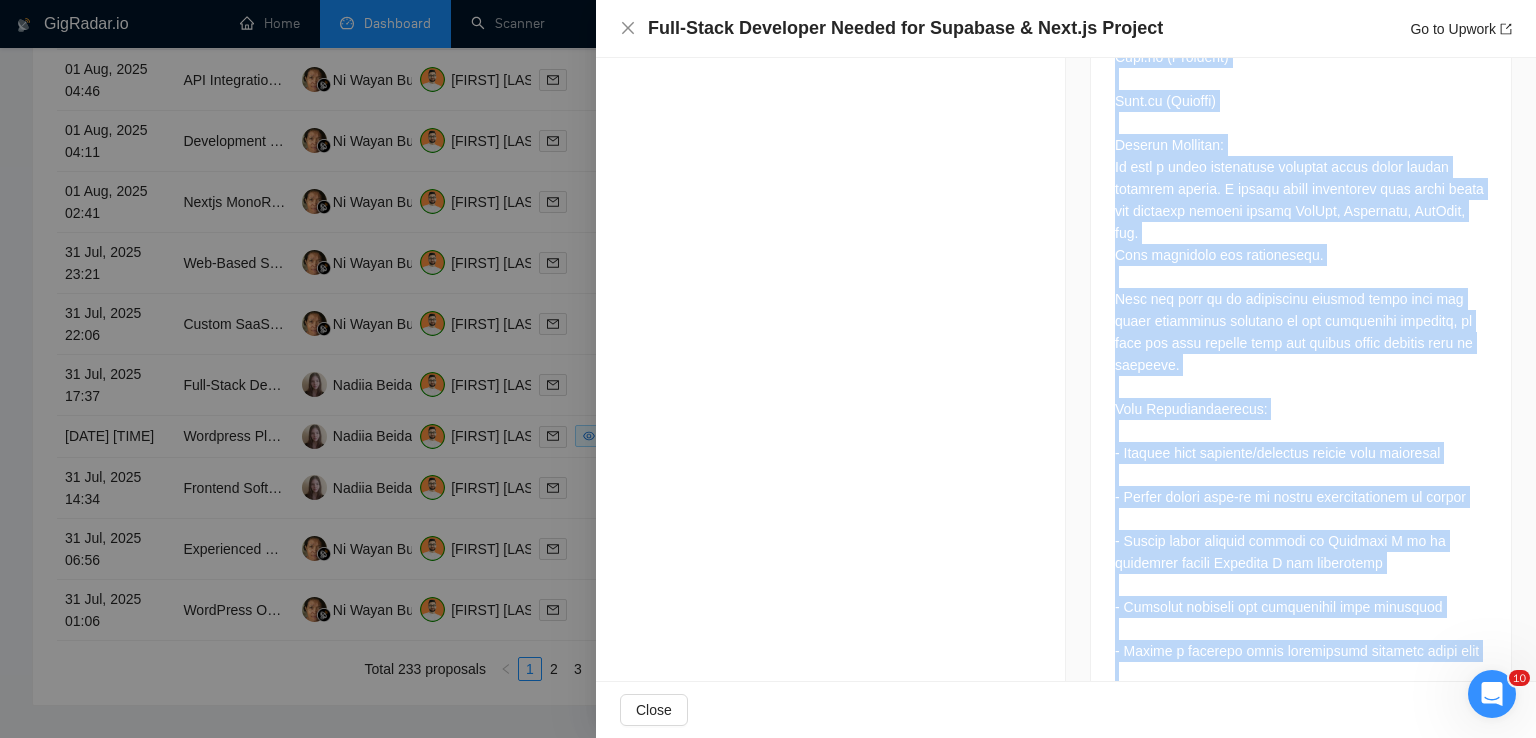 drag, startPoint x: 616, startPoint y: 73, endPoint x: 707, endPoint y: 725, distance: 658.3198 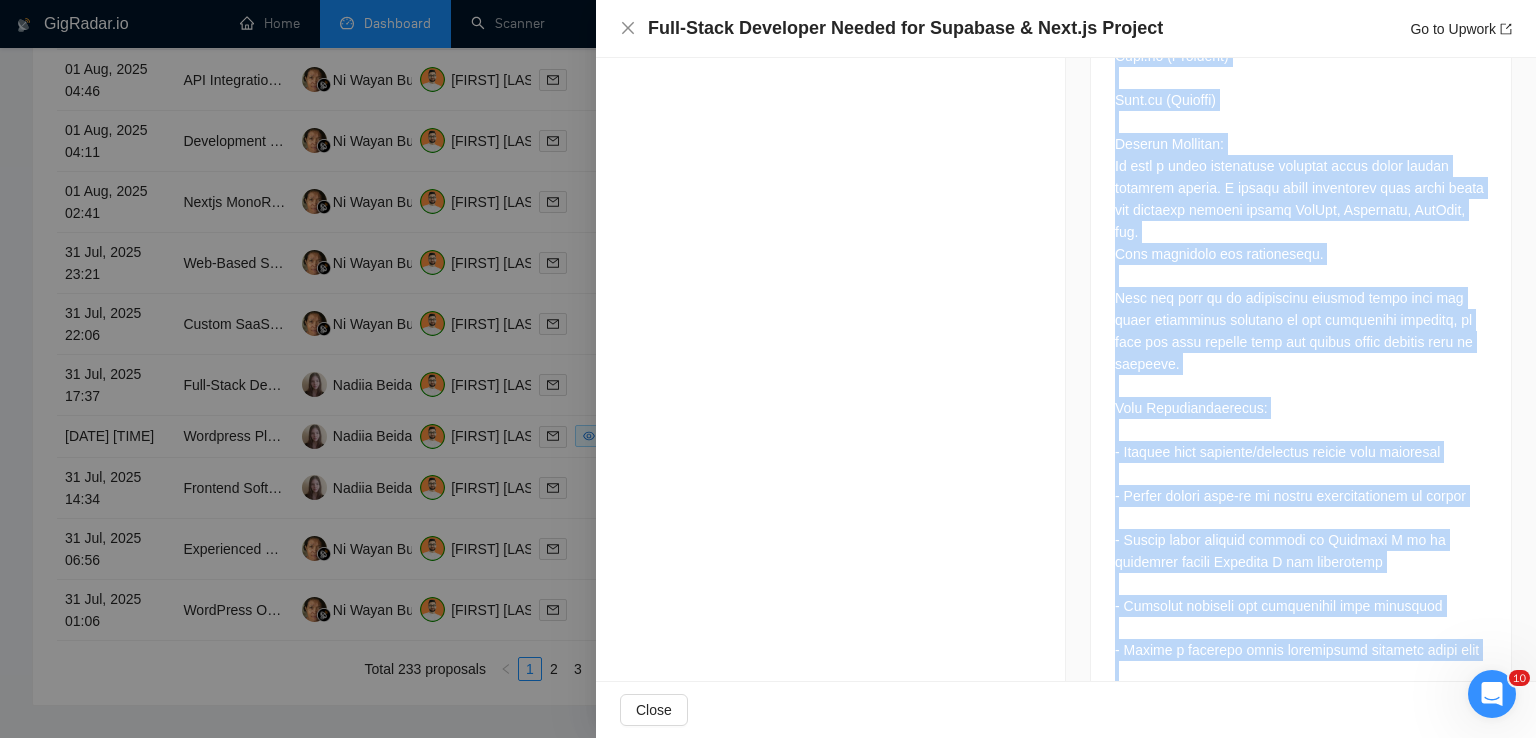 click on "Full-Stack Developer Needed for Supabase & Next.js Project Go to Upwork  Proposal Details Date: 31 Jul, 2025 17:37 Status: Sent     Manager: Nadiia Beida   Freelancer: [FIRST] [LAST]   Profile: Full Stack Development Connects Spent: 21 Application Time: 00:15:04 Type: Outbound Cover Letter Job Posting Details Overview 31 Jul, 2025 17:22 Published $15 - $90 Hourly Rate Expert Experience Level More than 30 hrs/week Hourly 1 to 3 months Project Length 21 Submission Price Skills Full Stack Development JavaScript React Node.js CSS Web Development Client Details [COUNTRY] [CITY] -  ⭐ 4.79 Average Feedback ✅ Verified Payment Verification $83.7K  Total Spent 106 Hires, 0 Active $20.72/hr avg hourly rate paid 131 Hours $83.7K Total Spent Job Description Close" at bounding box center [1066, 369] 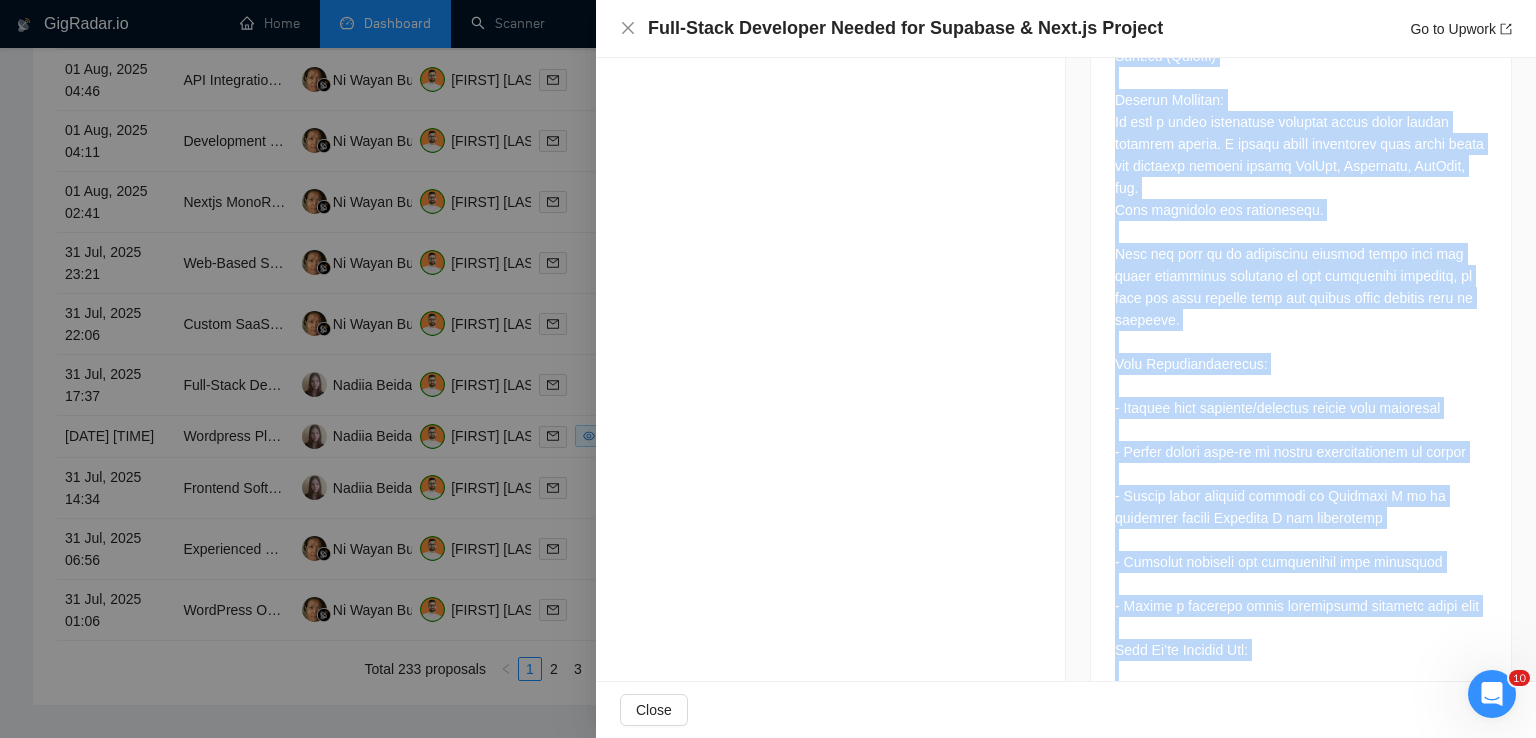 click on "Proposal Details Date: [DATE] [TIME] Status: Sent     Manager: [PERSON]   Freelancer: [PERSON]   Profile: Full Stack Development Connects Spent: 21 Application Time: 00:15:04 Type: Outbound Cover Letter" at bounding box center (831, -53) 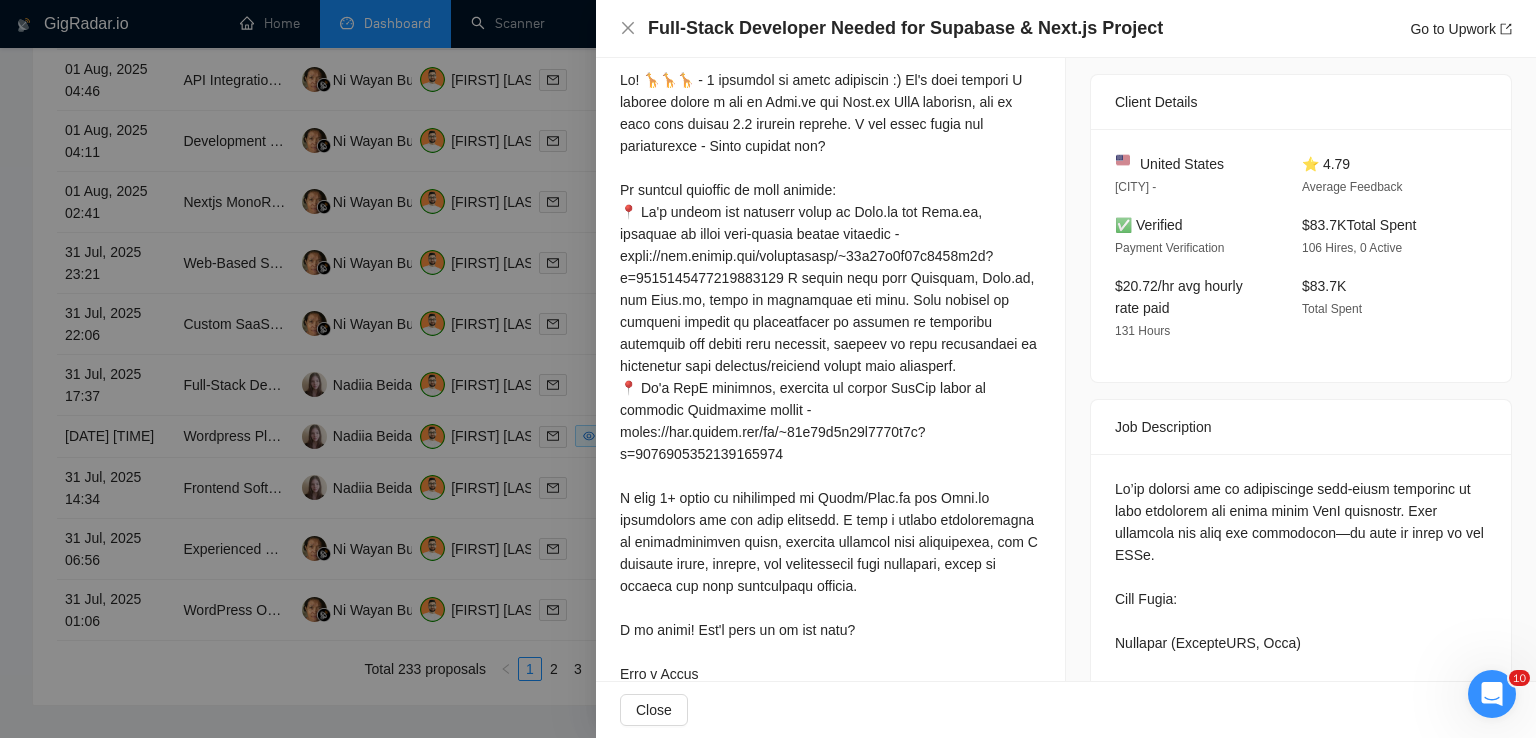 scroll, scrollTop: 448, scrollLeft: 0, axis: vertical 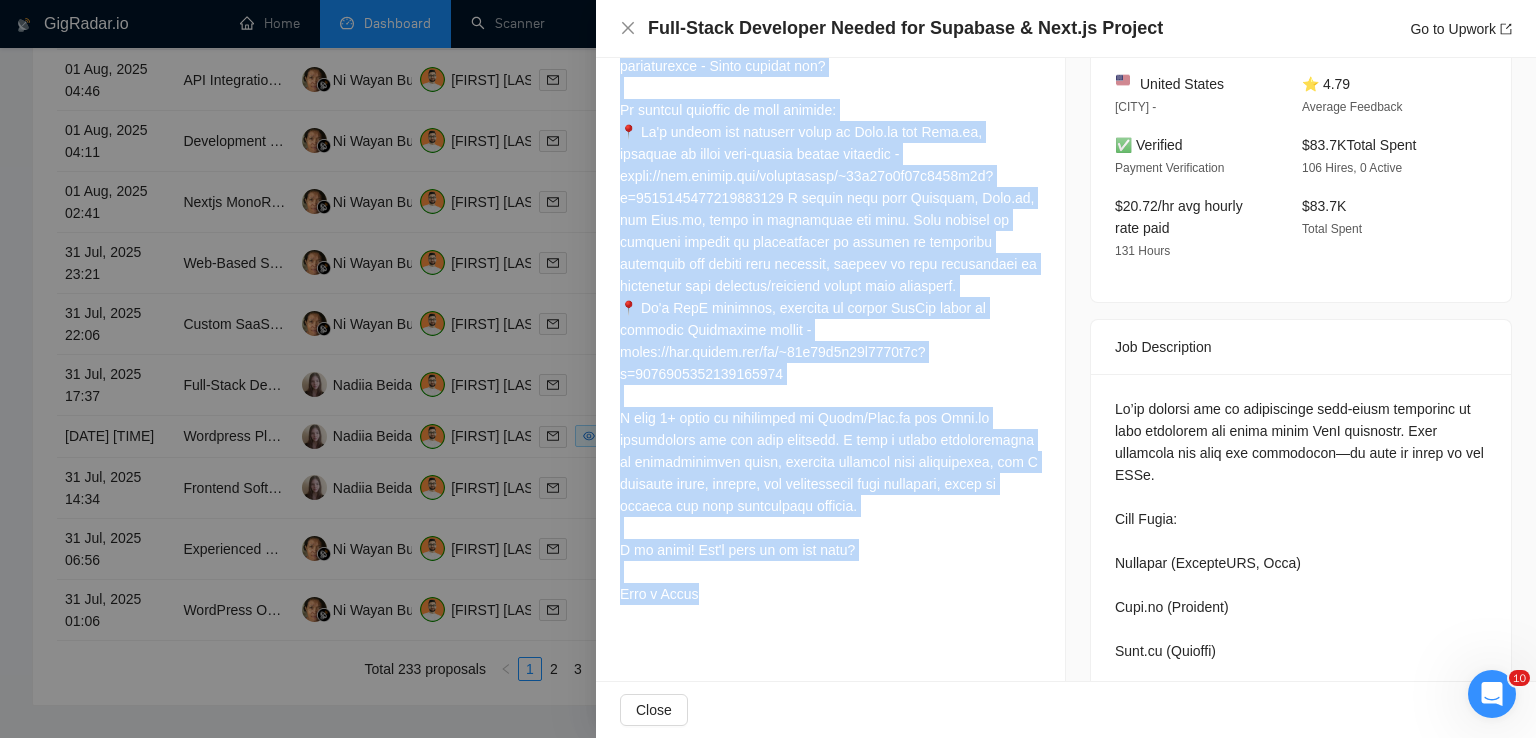 drag, startPoint x: 620, startPoint y: 84, endPoint x: 700, endPoint y: 592, distance: 514.2606 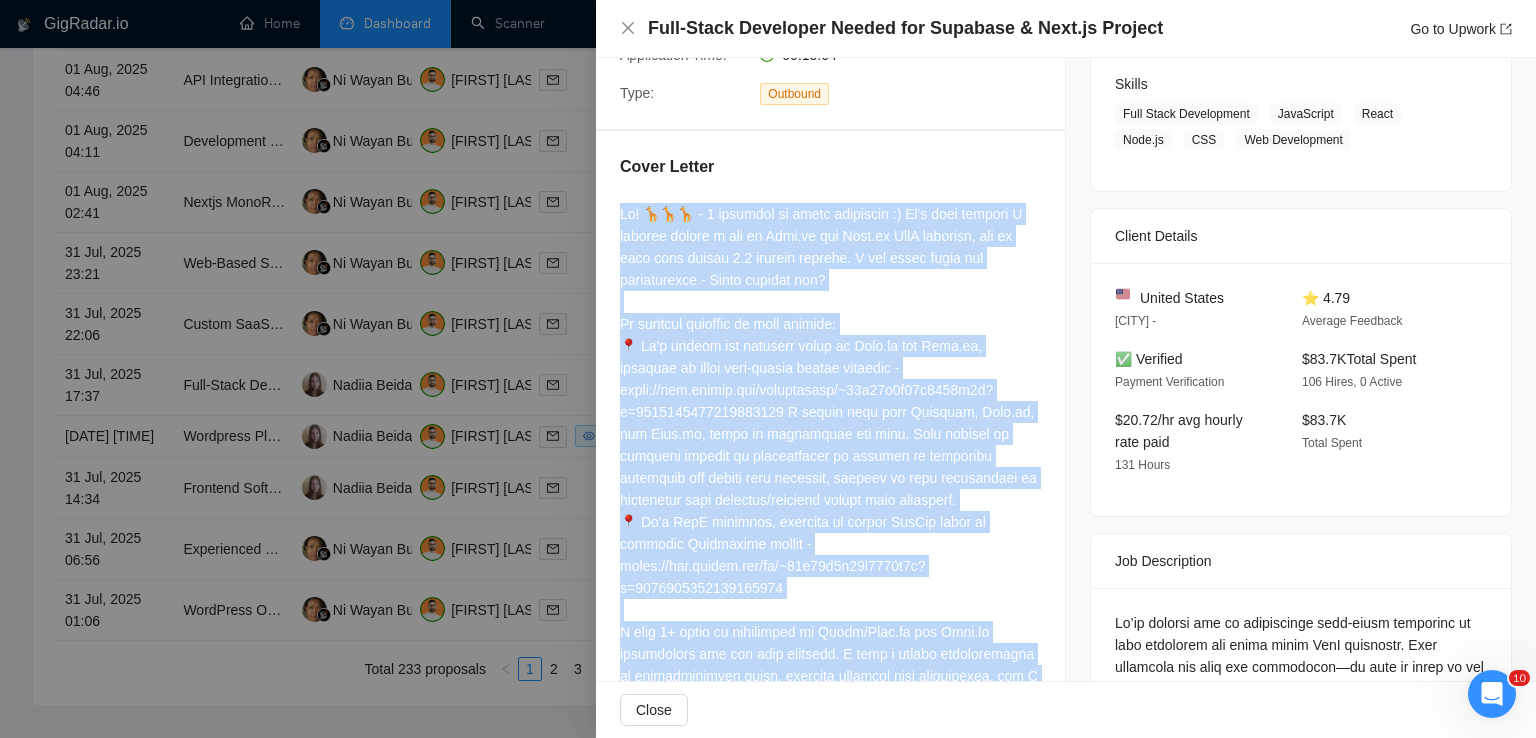 scroll, scrollTop: 239, scrollLeft: 0, axis: vertical 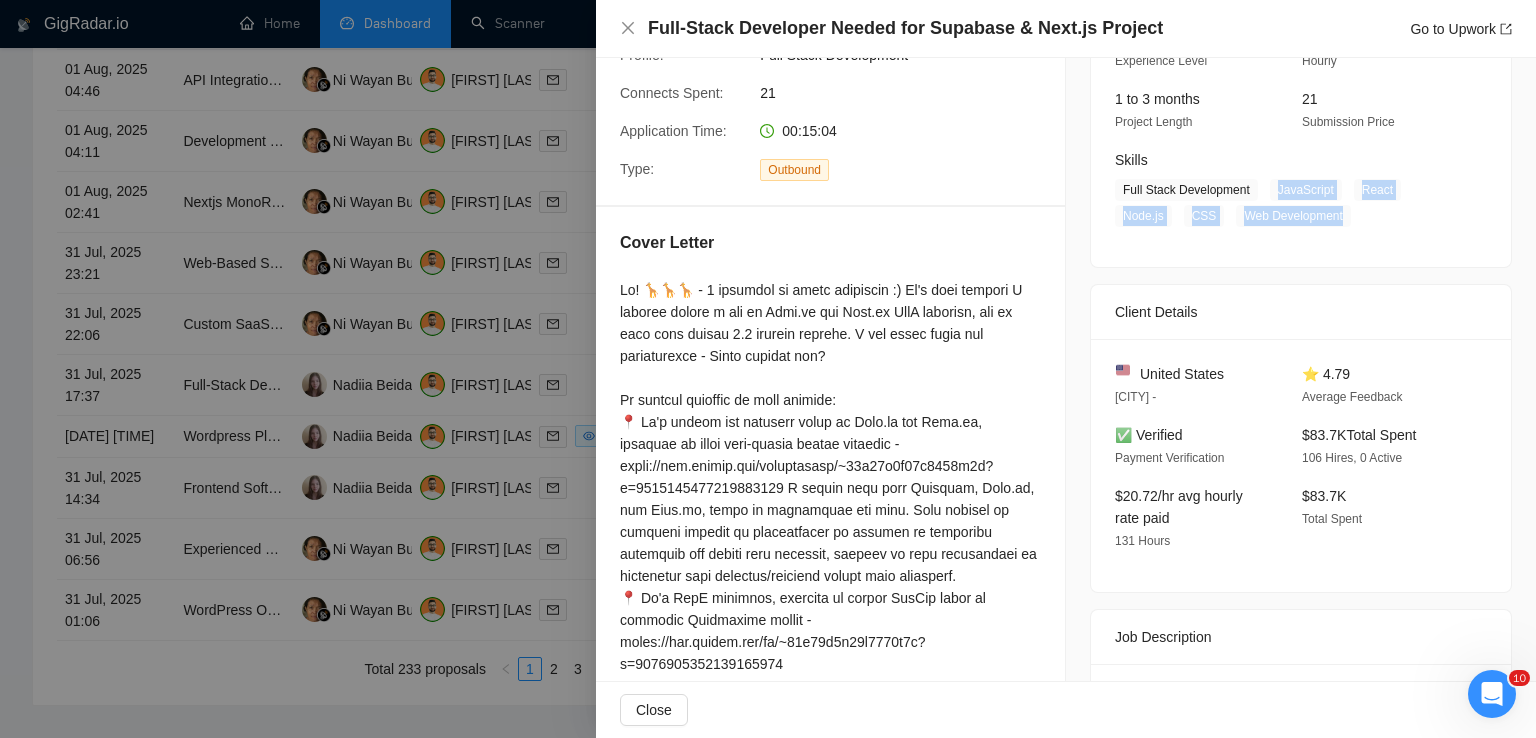 drag, startPoint x: 1266, startPoint y: 190, endPoint x: 1336, endPoint y: 217, distance: 75.026665 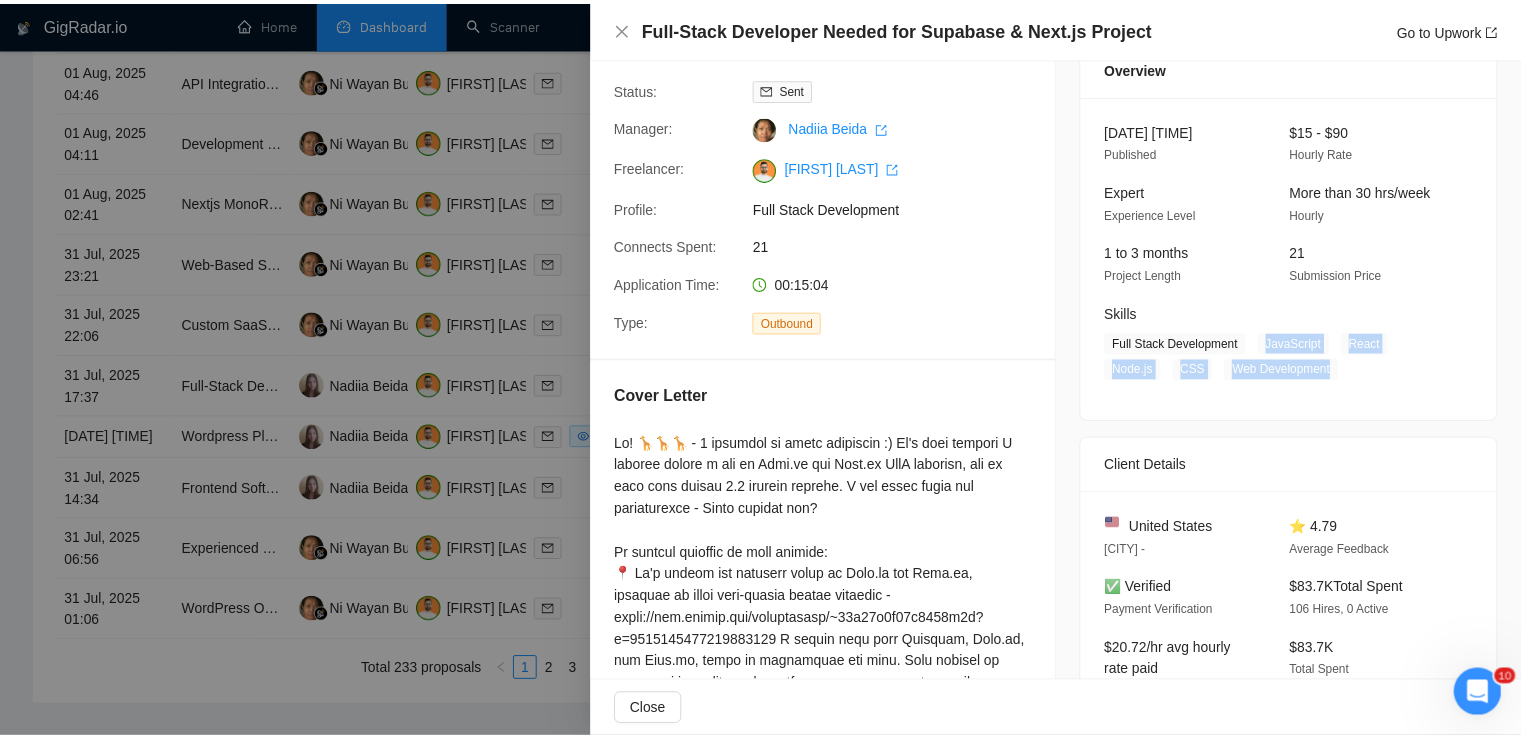 scroll, scrollTop: 80, scrollLeft: 0, axis: vertical 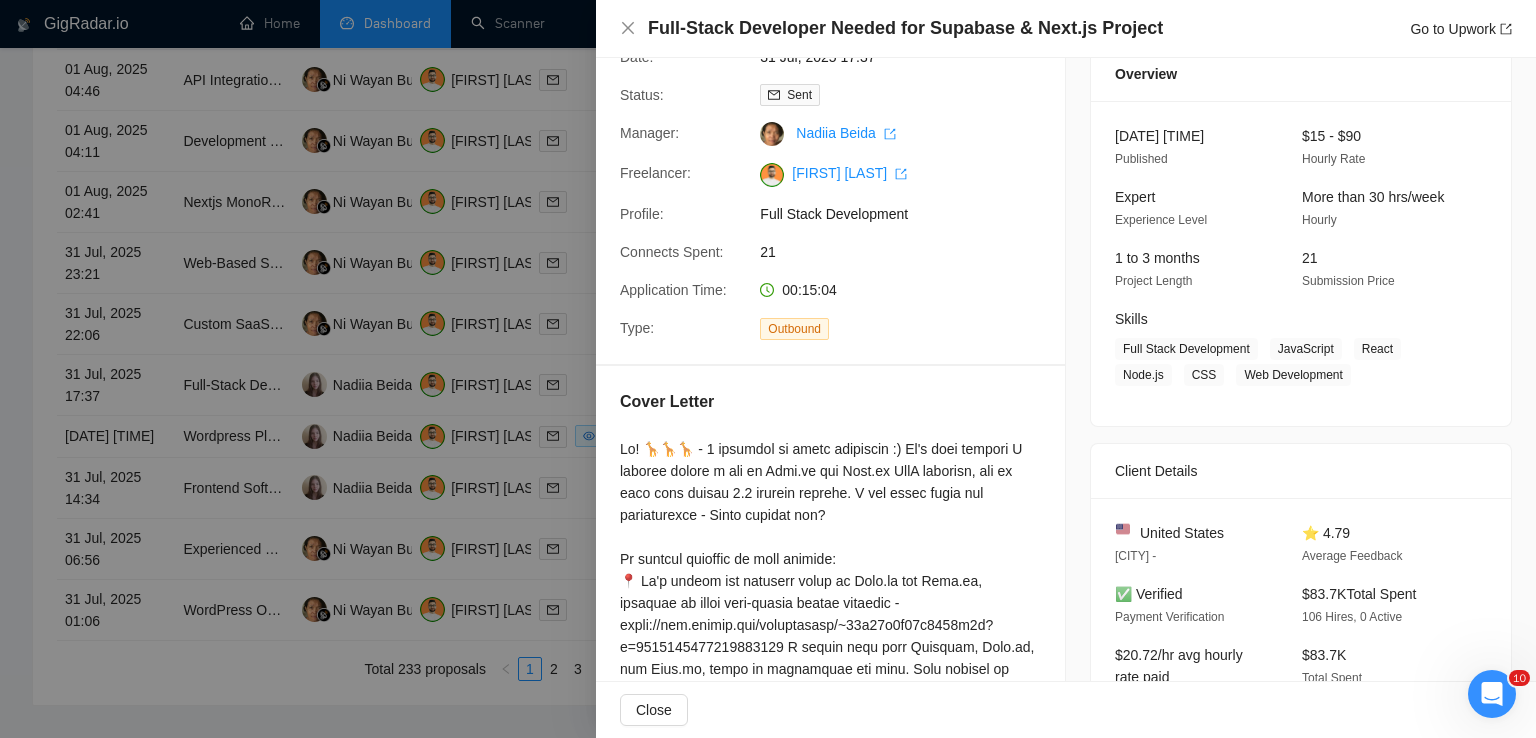 click on "Full-Stack Developer Needed for Supabase & Next.js Project Go to Upwork" at bounding box center [1066, 28] 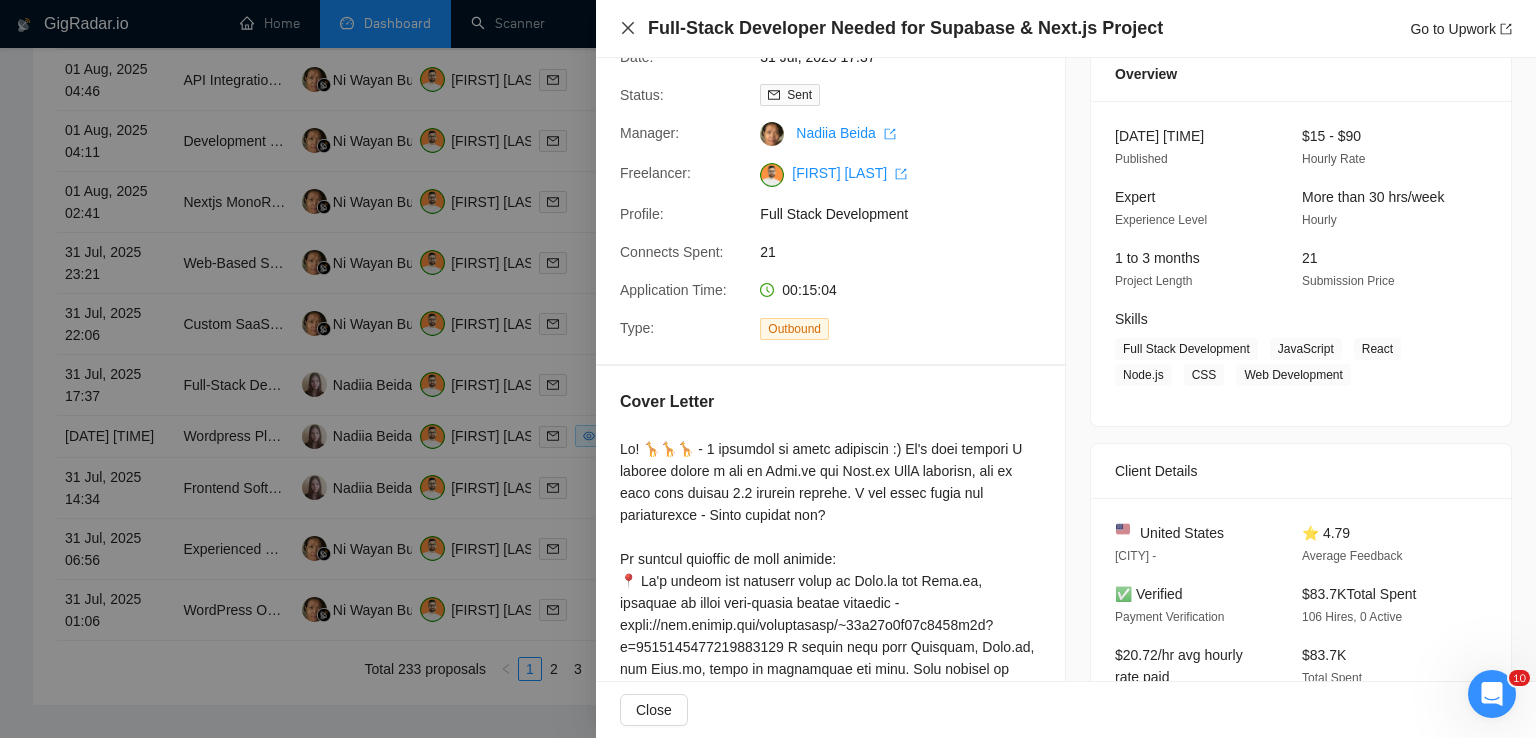 click 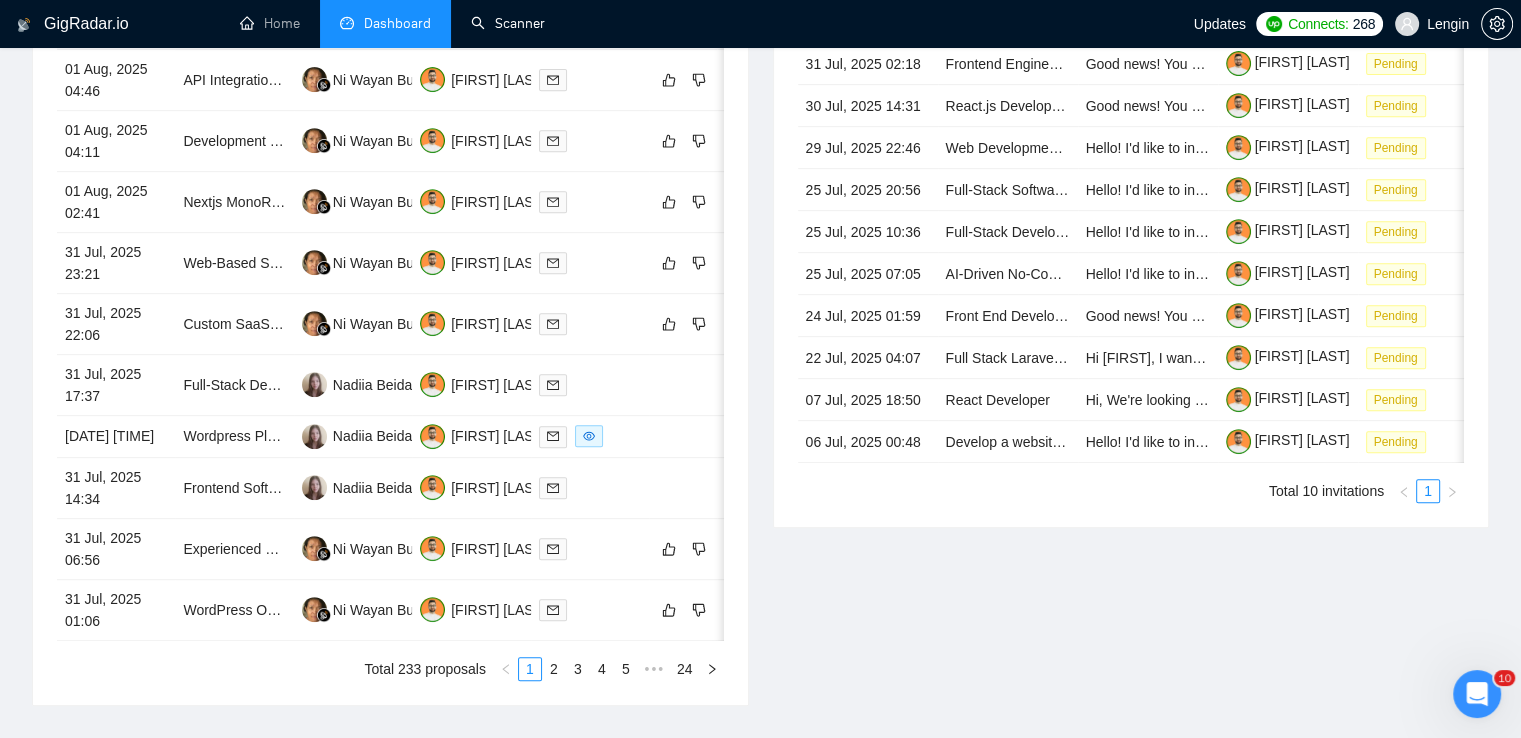 click on "Scanner" at bounding box center (508, 23) 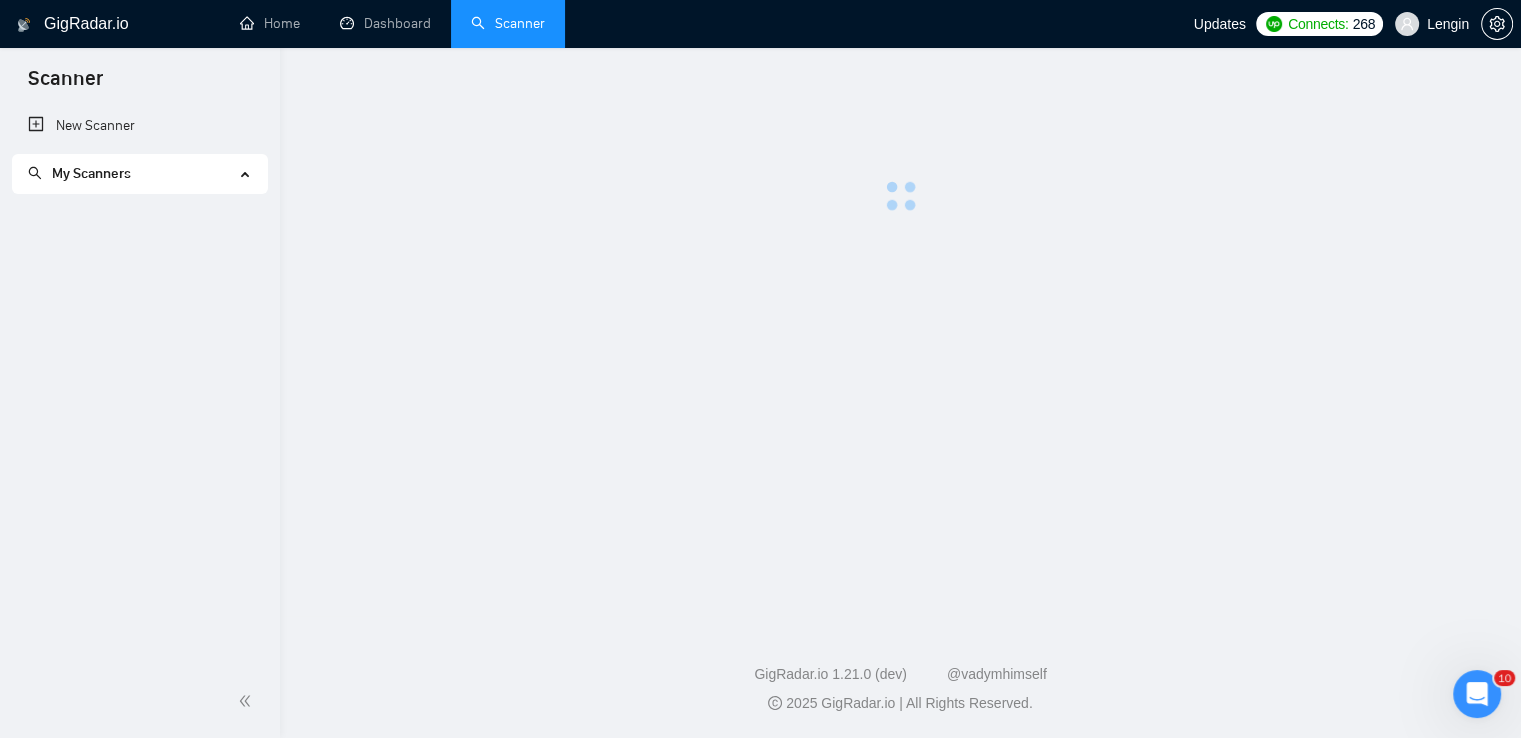 scroll, scrollTop: 0, scrollLeft: 0, axis: both 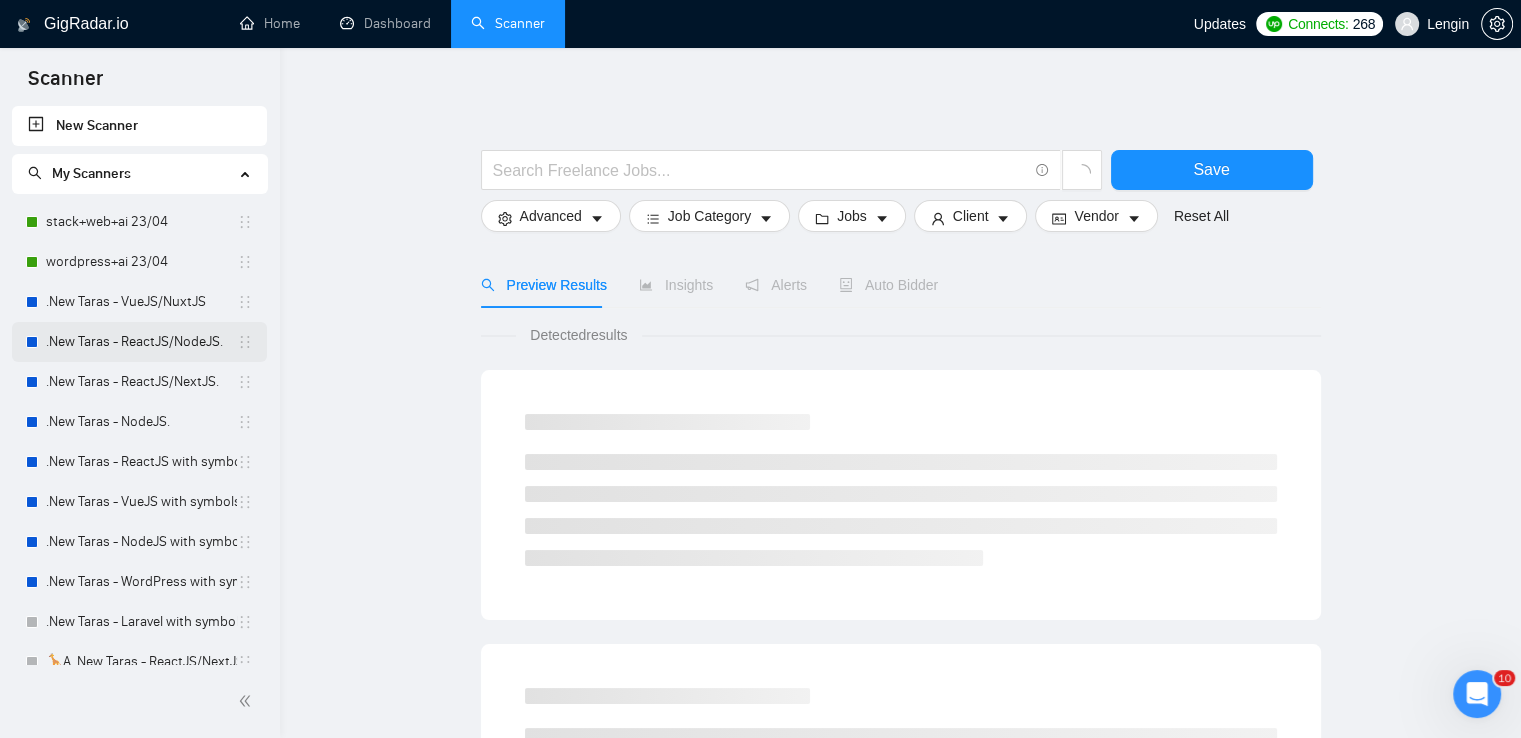 click on ".New Taras - ReactJS/NodeJS." at bounding box center [141, 342] 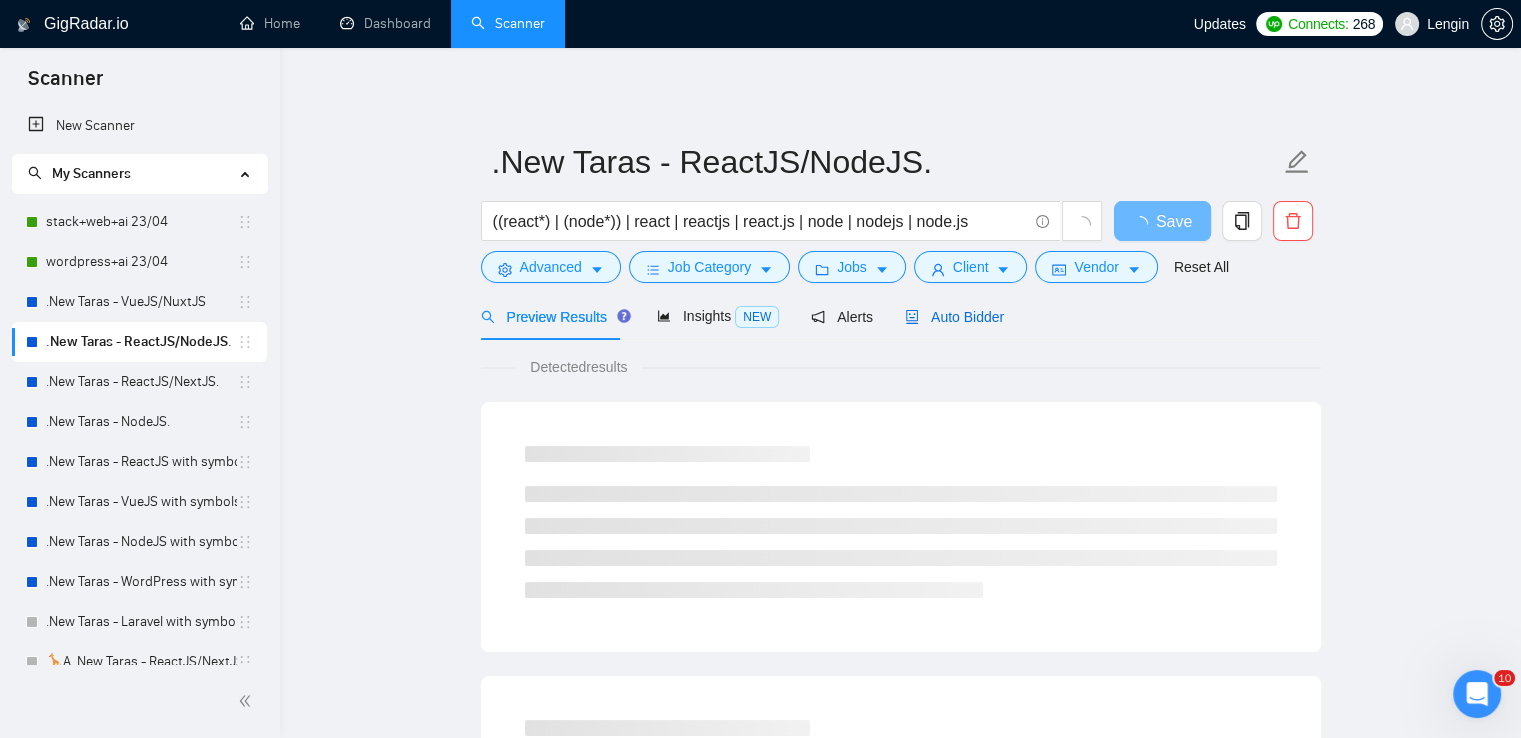 click on "Auto Bidder" at bounding box center (954, 317) 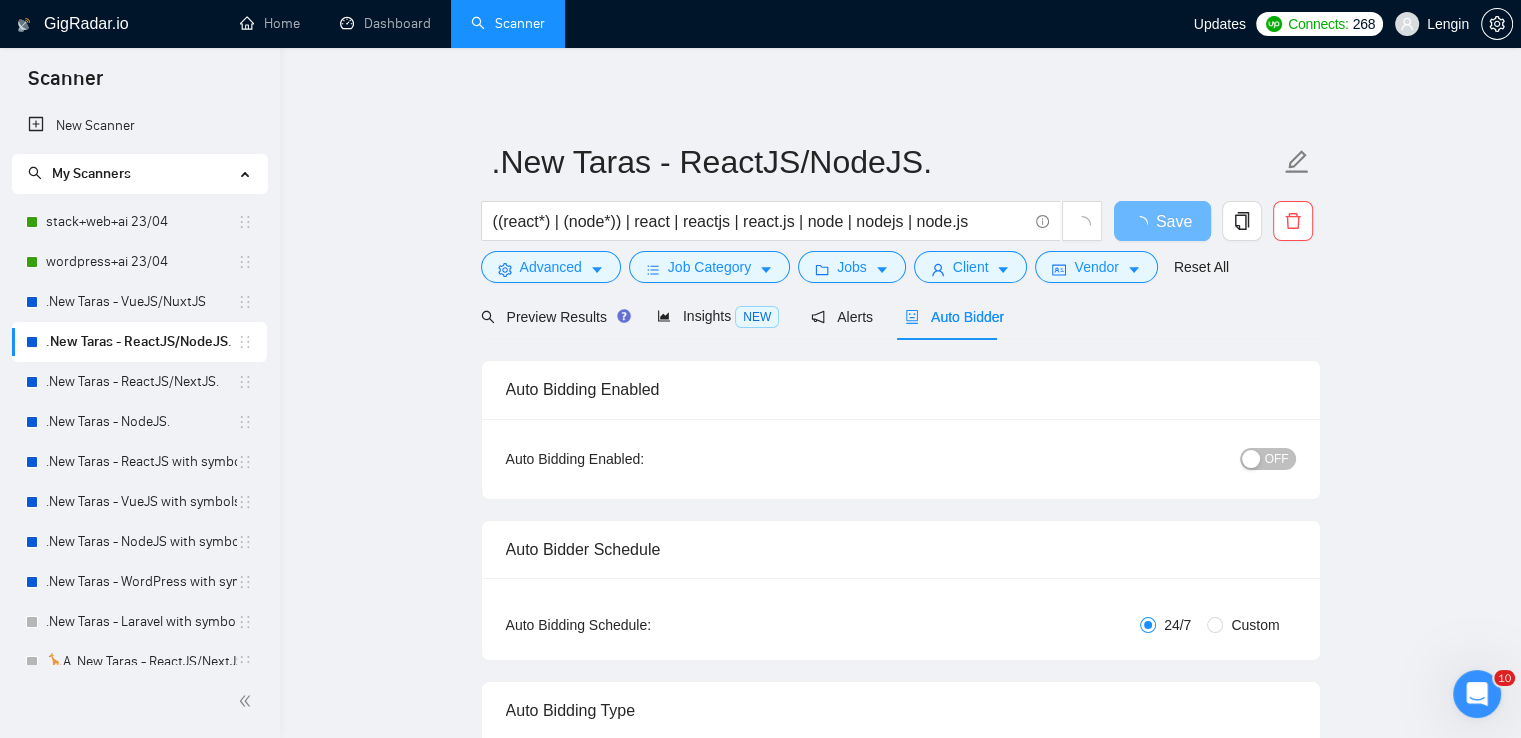 type 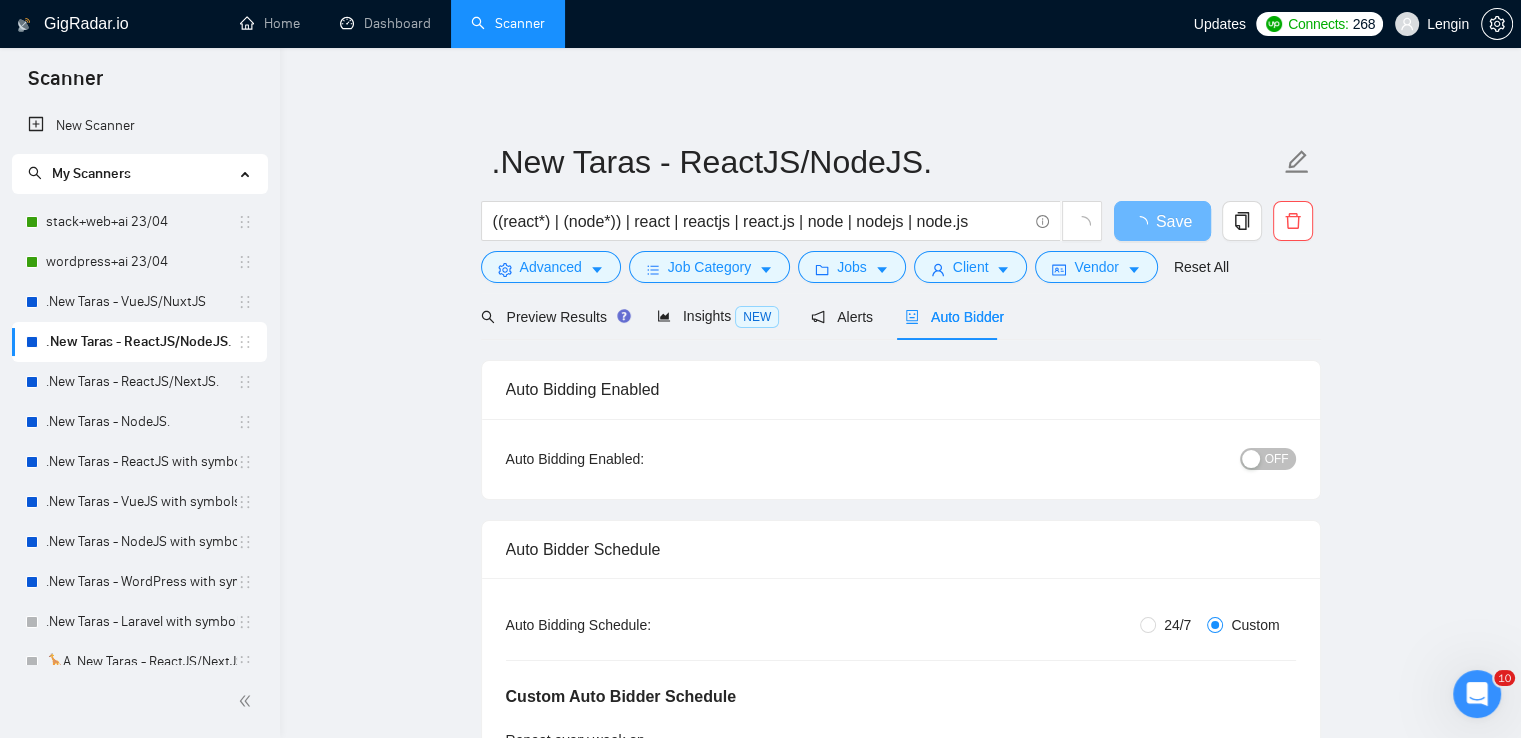 type 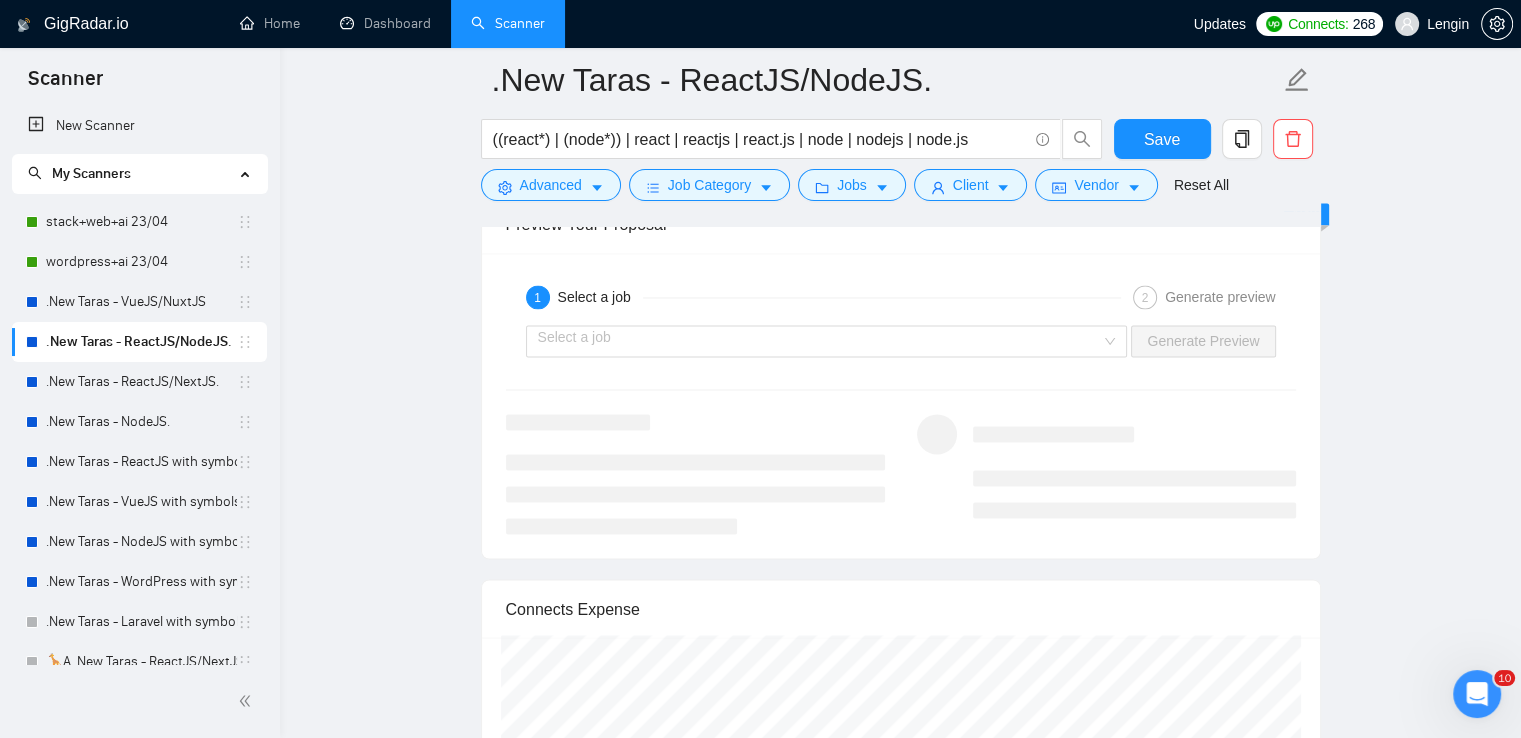scroll, scrollTop: 3248, scrollLeft: 0, axis: vertical 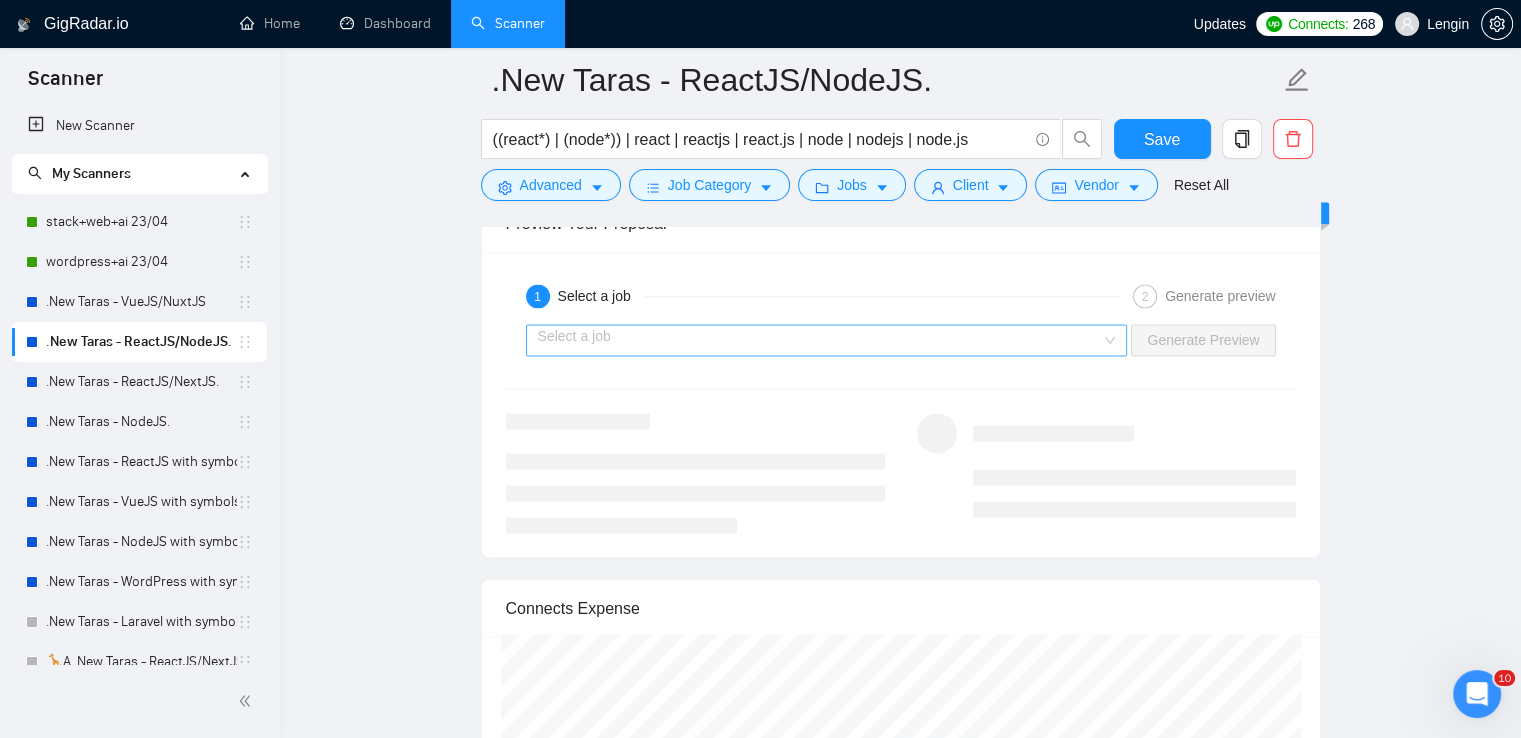 click on "Select a job" at bounding box center [827, 340] 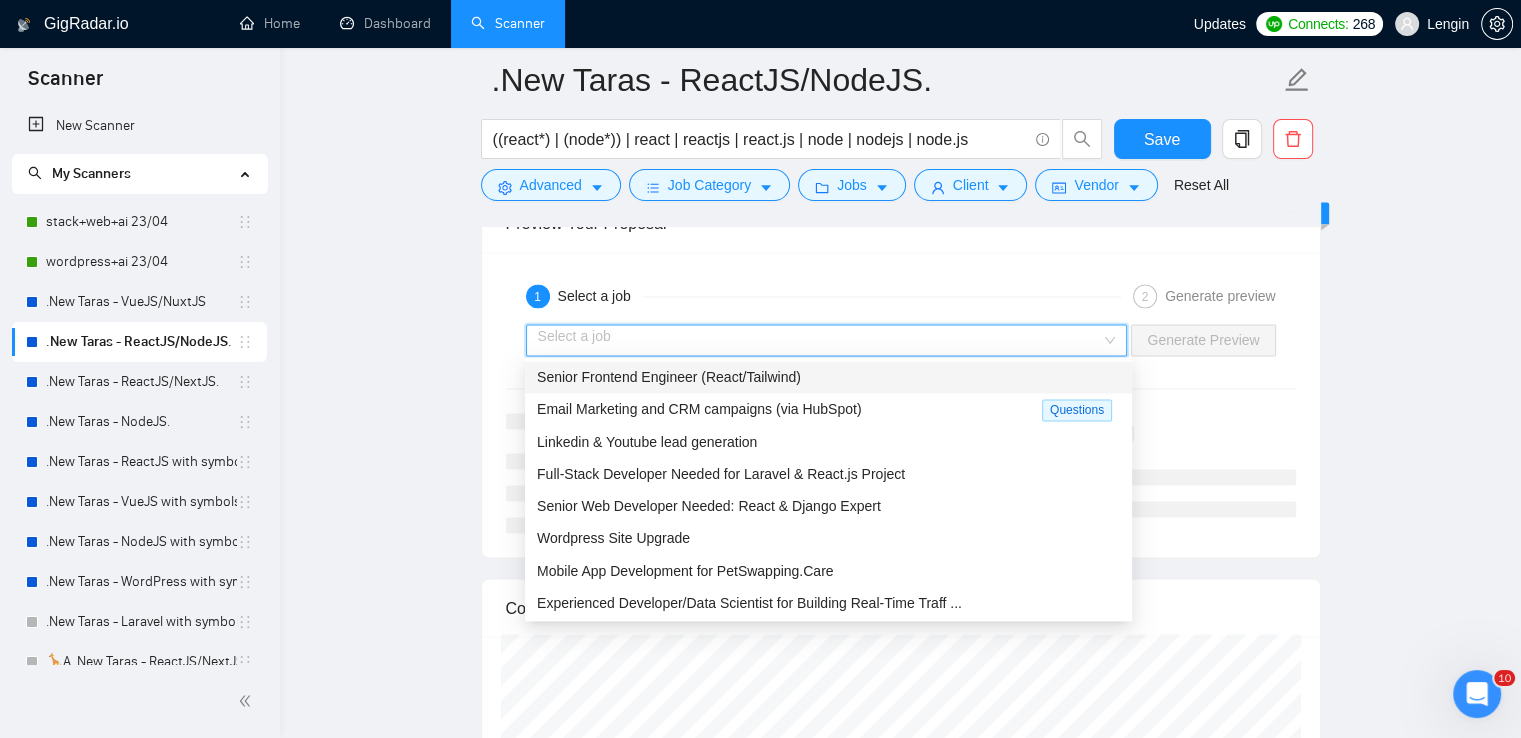 click on "Senior Frontend Engineer (React/Tailwind)" at bounding box center [828, 377] 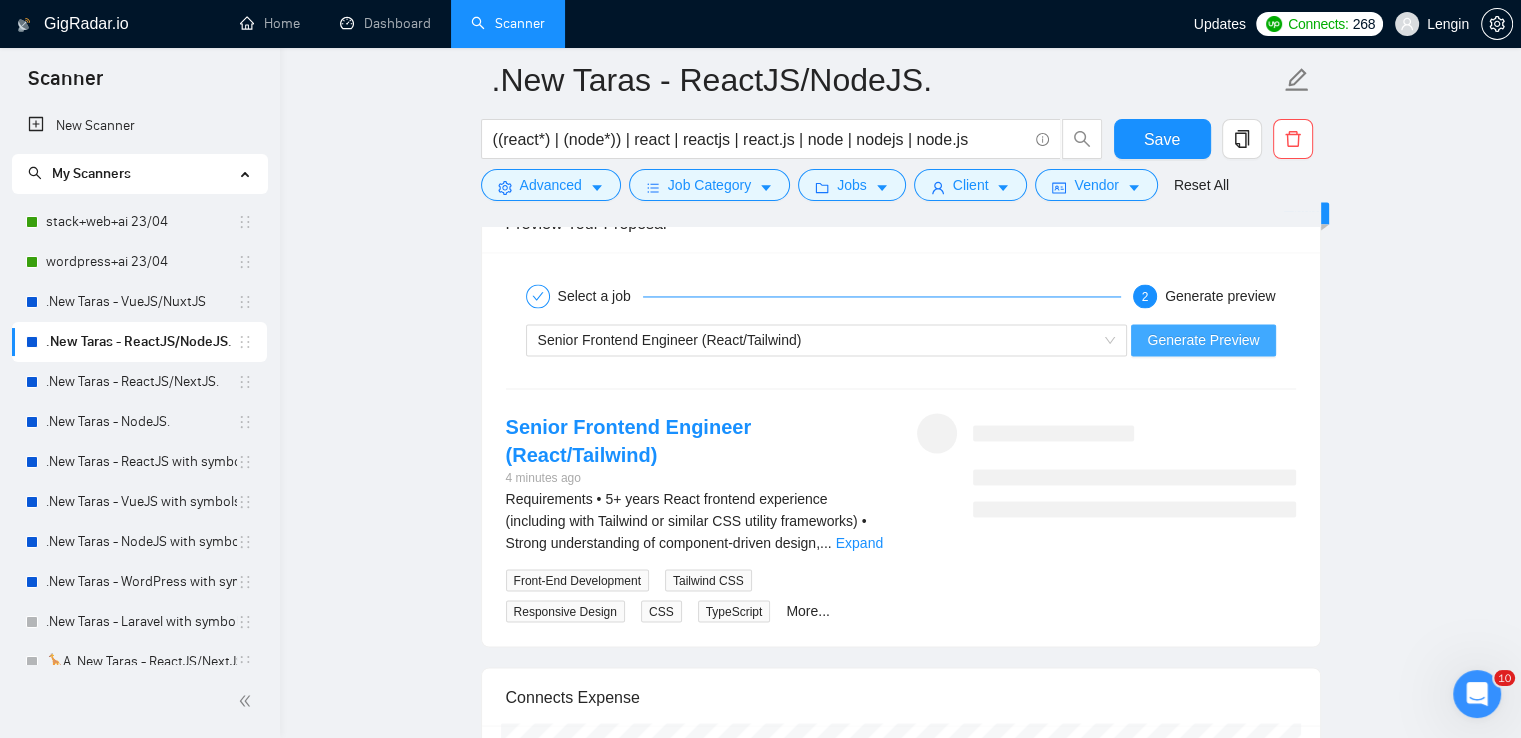 click on "Generate Preview" at bounding box center (1203, 340) 